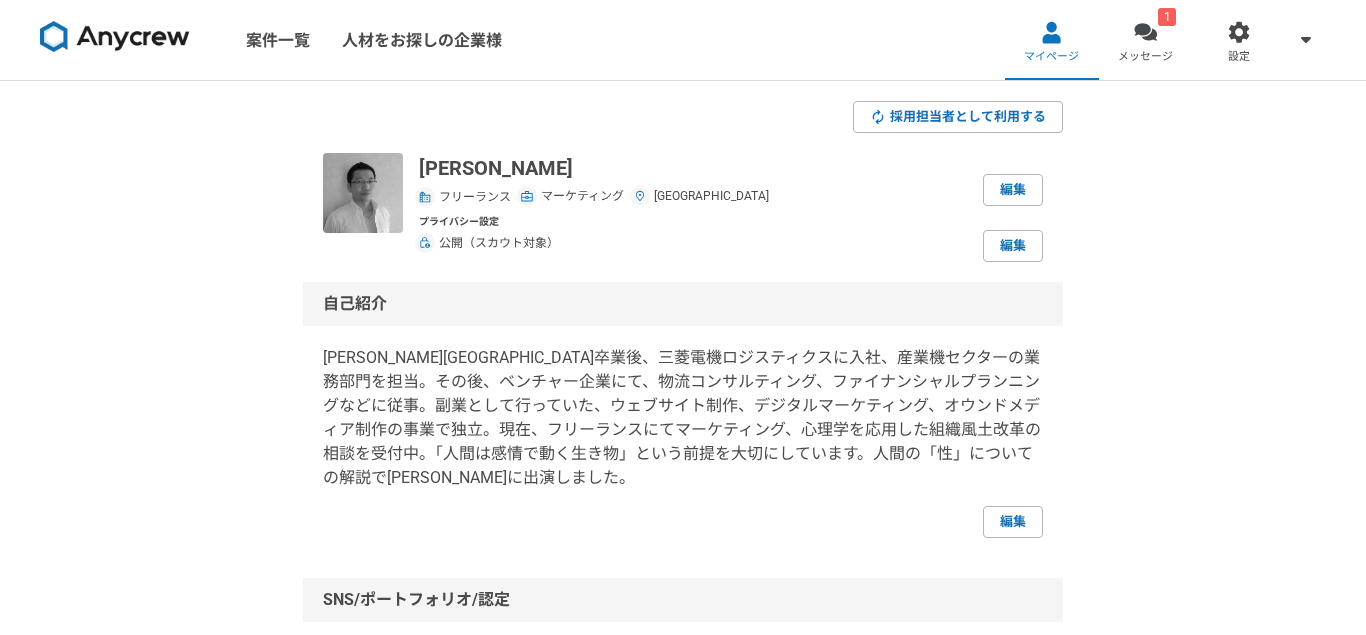 scroll, scrollTop: 0, scrollLeft: 0, axis: both 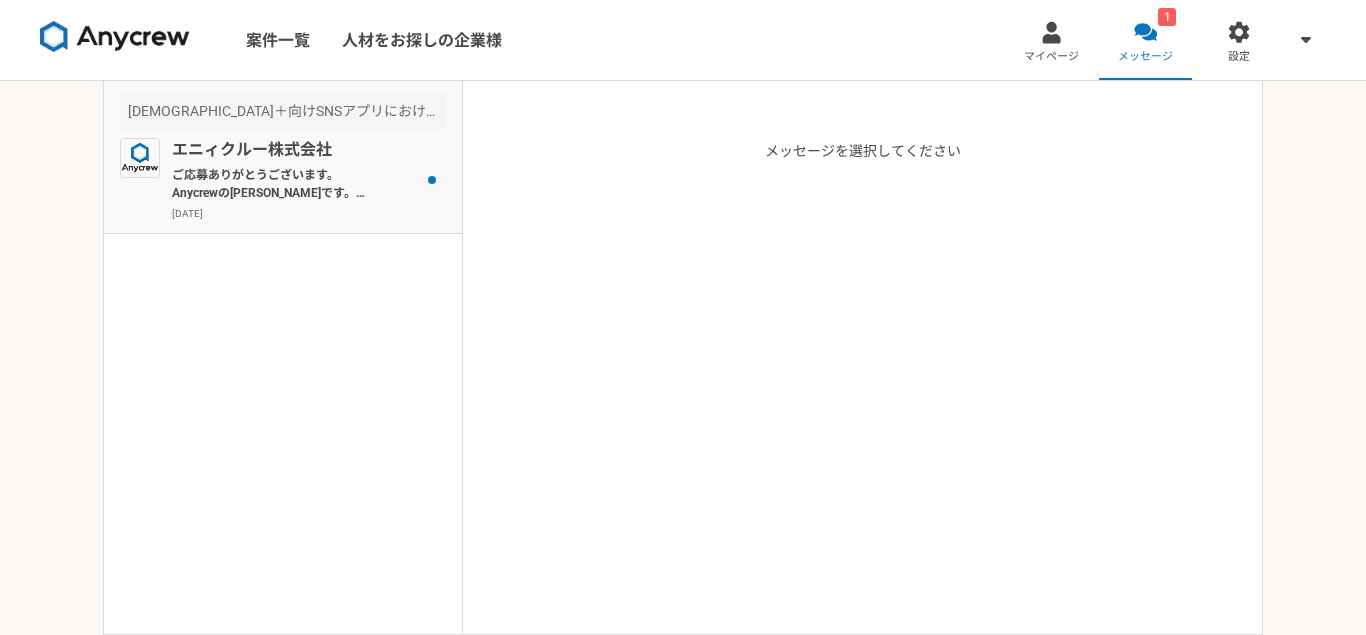 click on "エニィクルー株式会社" at bounding box center [295, 150] 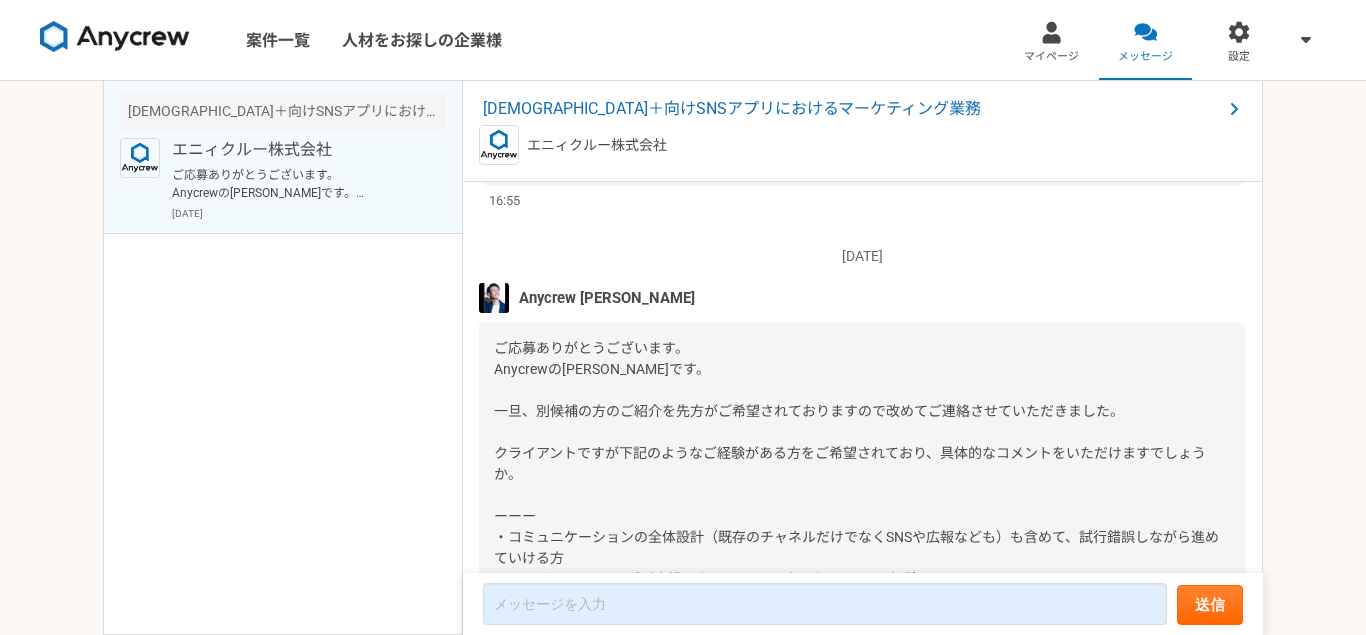 scroll, scrollTop: 522, scrollLeft: 0, axis: vertical 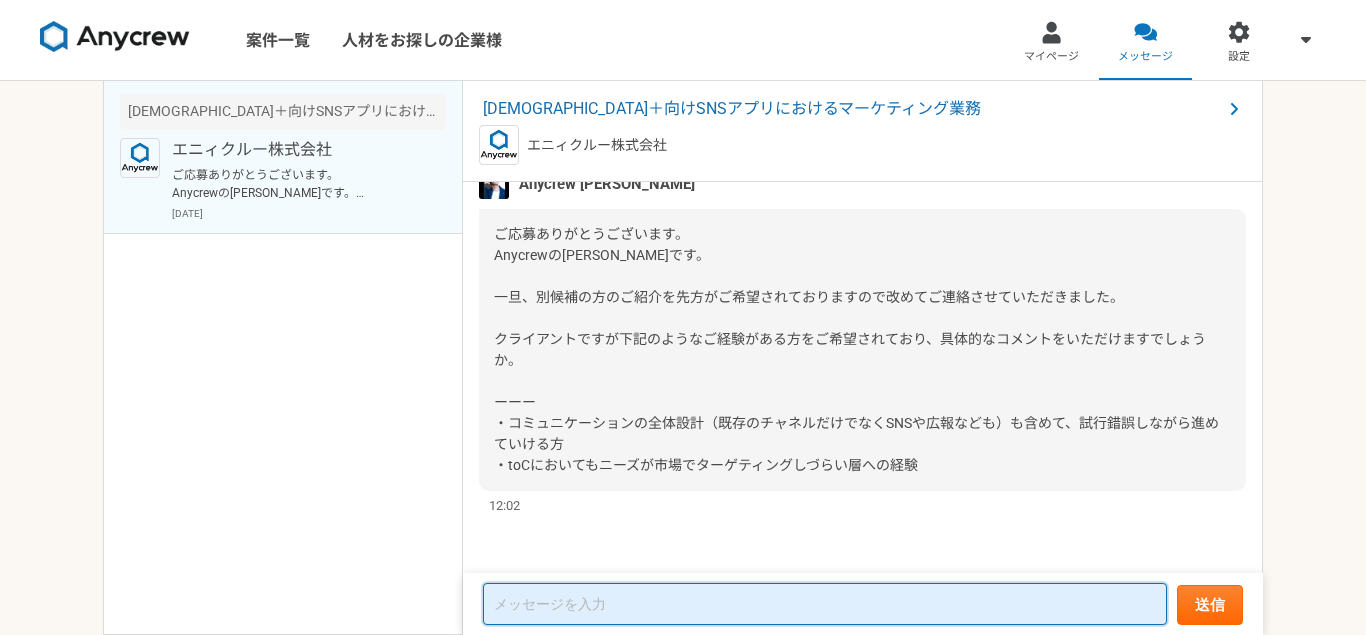 click at bounding box center (825, 604) 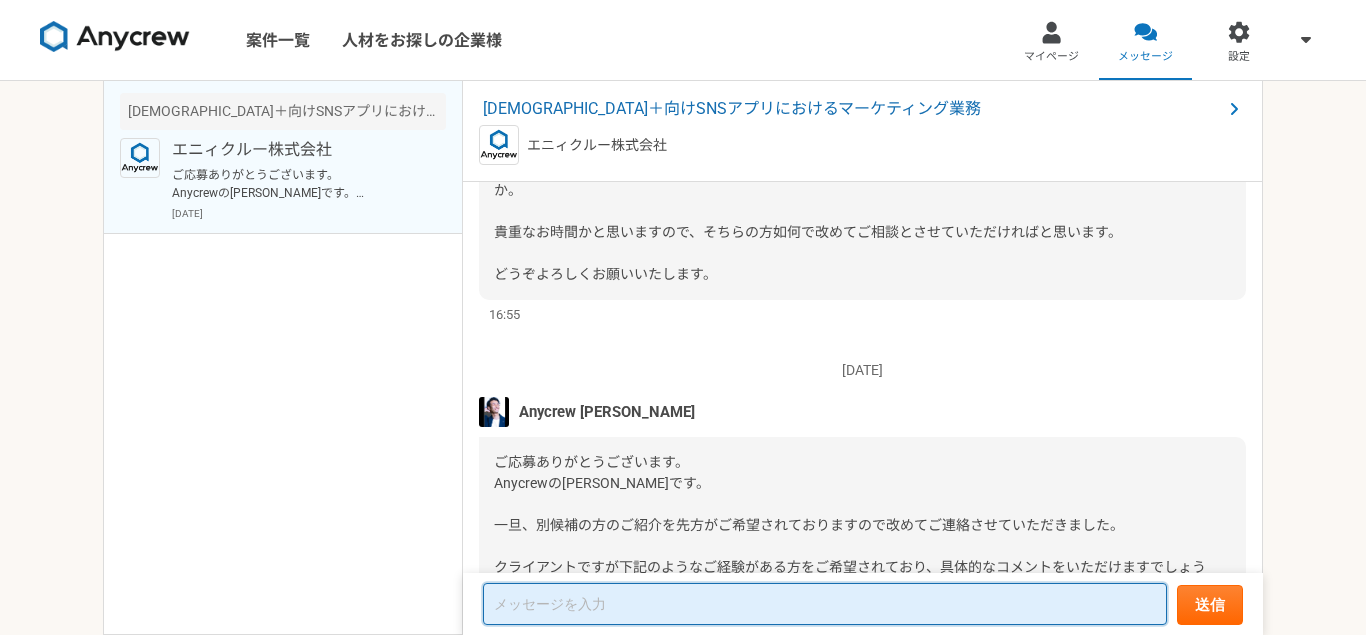 scroll, scrollTop: 0, scrollLeft: 0, axis: both 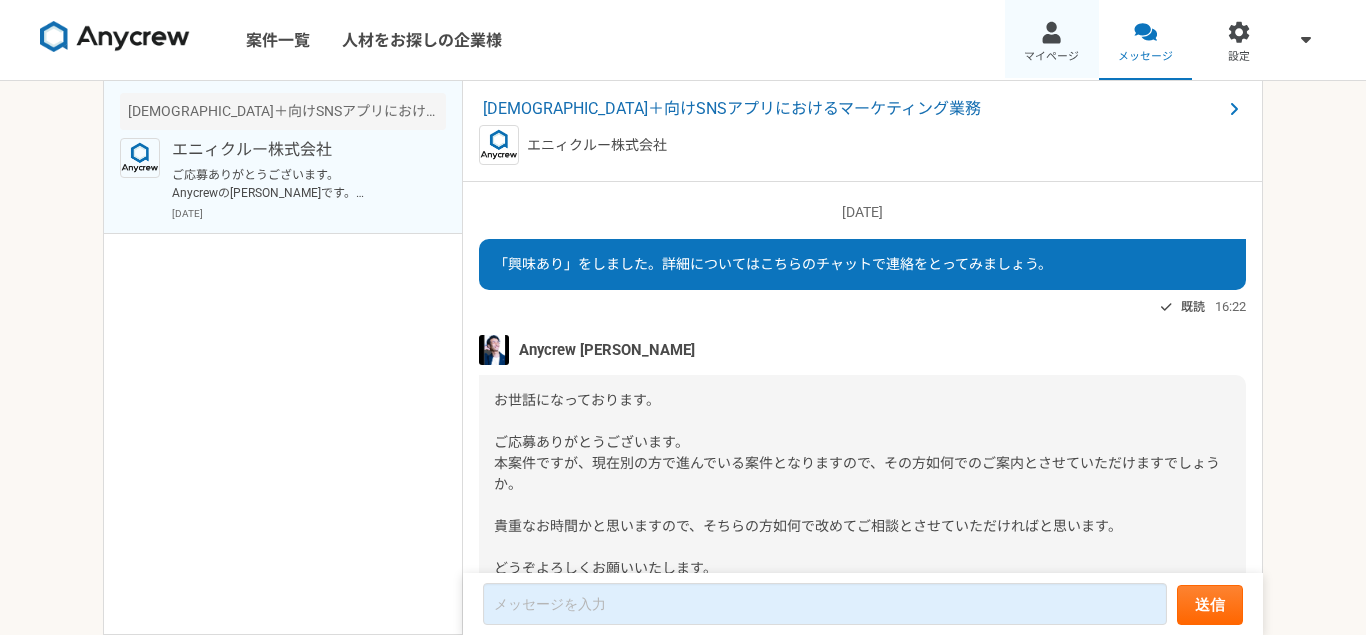 click on "マイページ" at bounding box center [1052, 40] 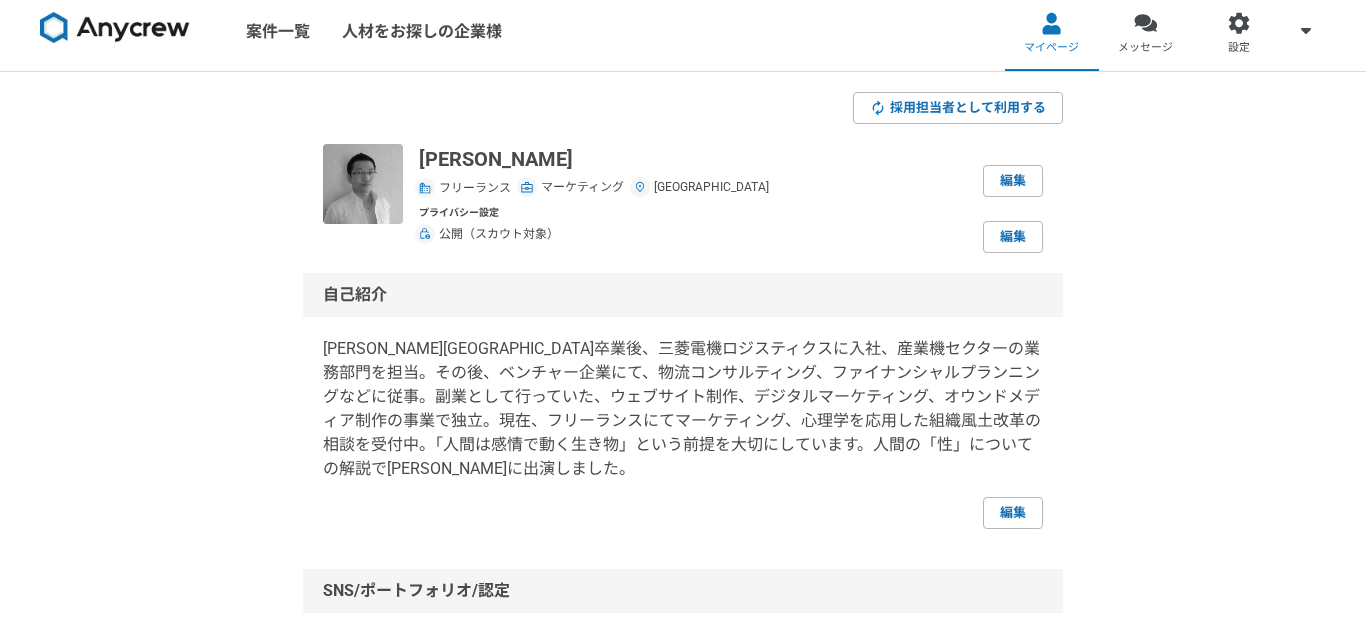 scroll, scrollTop: 0, scrollLeft: 0, axis: both 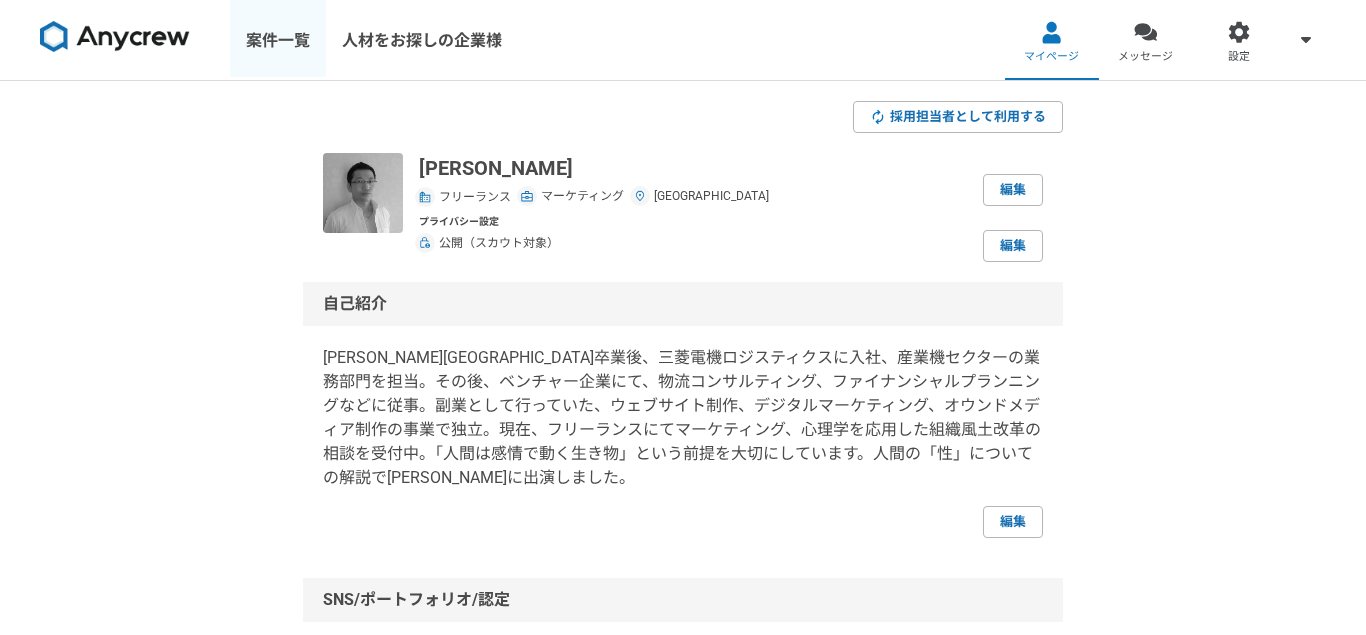 click on "案件一覧" at bounding box center [278, 40] 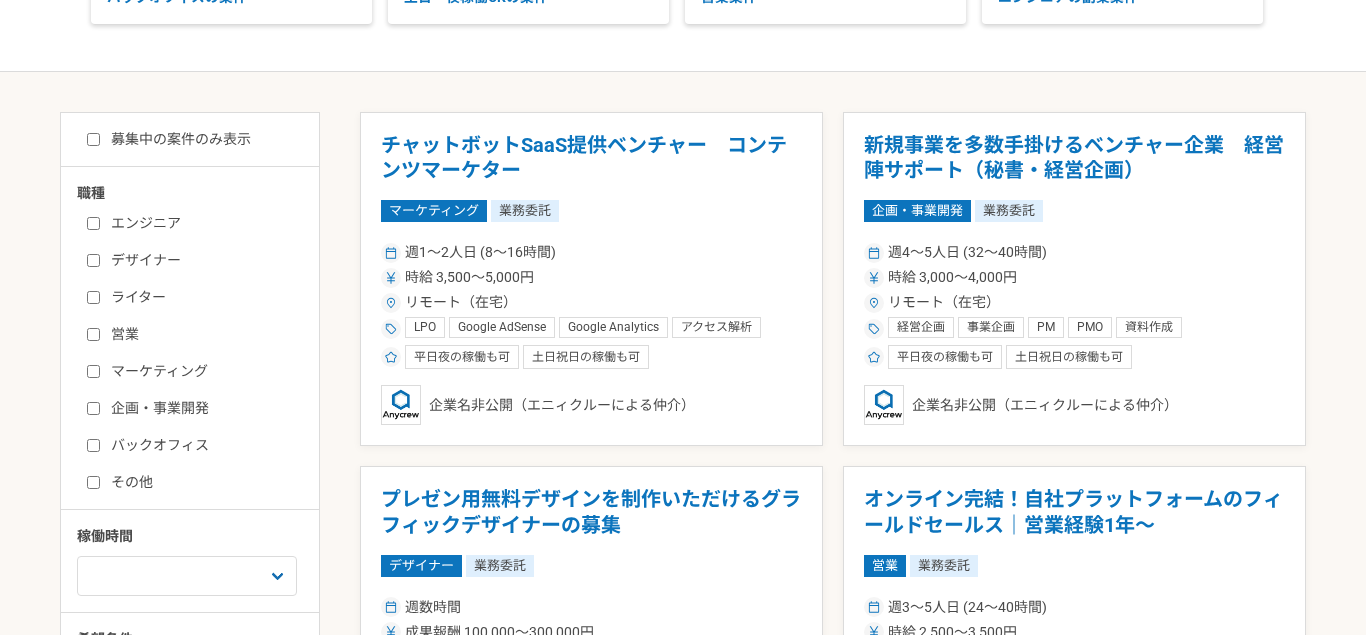 scroll, scrollTop: 432, scrollLeft: 0, axis: vertical 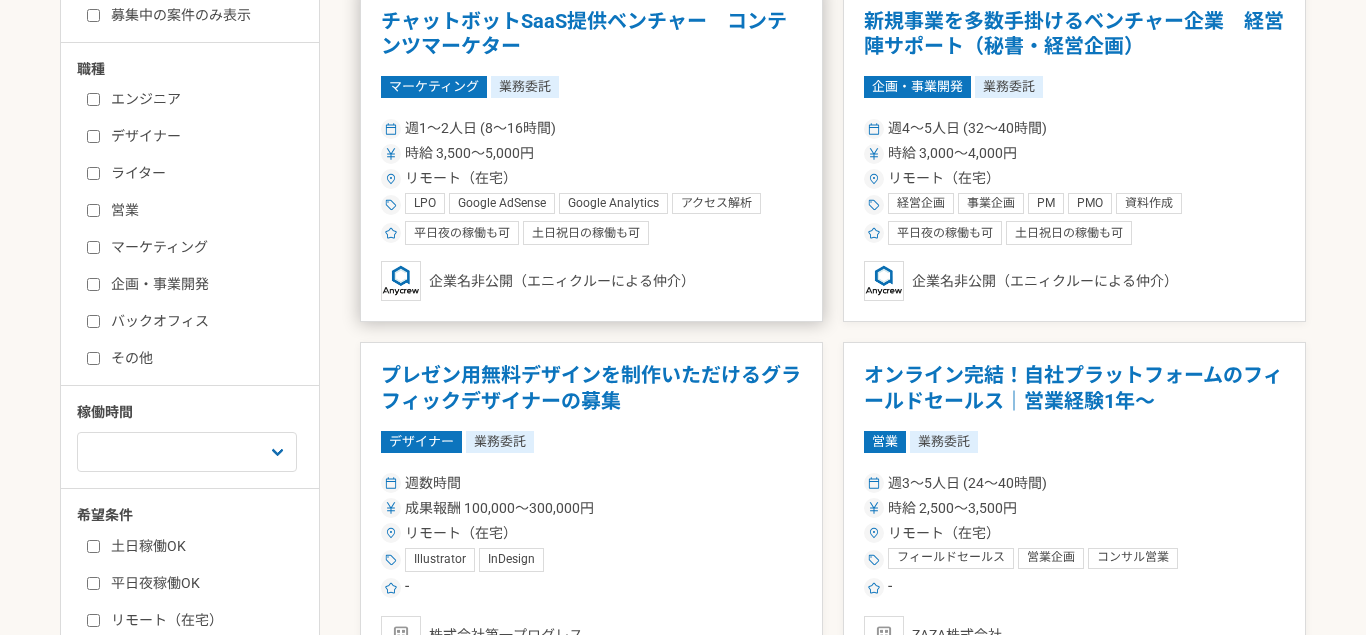 click on "週1〜2人日 (8〜16時間) 時給 3,500〜5,000円 リモート（在宅） LPO Google AdSense Google Analytics アクセス解析 Google AdWords SEO Facebook広告 Twitter広告 ユーザーインタビュー 市場調査 データ分析 マーケティングオートメーション SNS運用 SNS広告 マーケティング戦略 リスティング広告 ホワイトペーパー ライティング 取材・ライティング SEOライティング コンテンツ コンテンツマーケティング マーケティングコンテンツ制作/コンサルティング 平日夜の稼働も可 土日祝日の稼働も可" at bounding box center [591, 179] 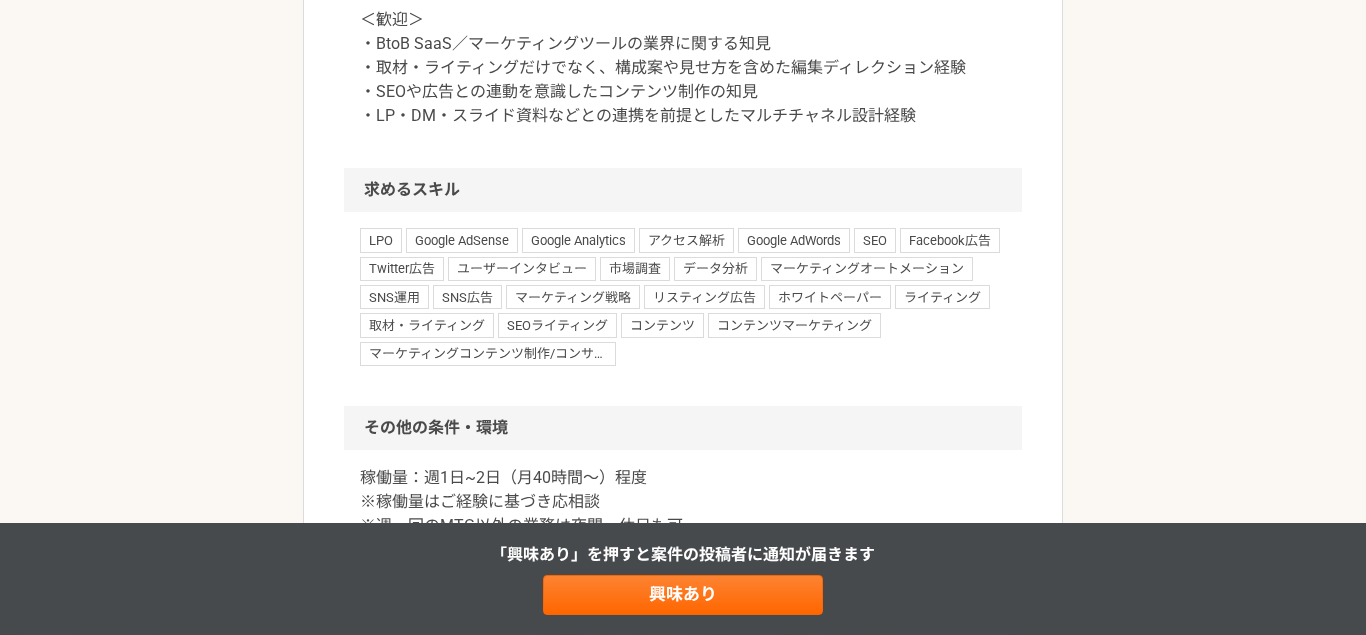 scroll, scrollTop: 1728, scrollLeft: 0, axis: vertical 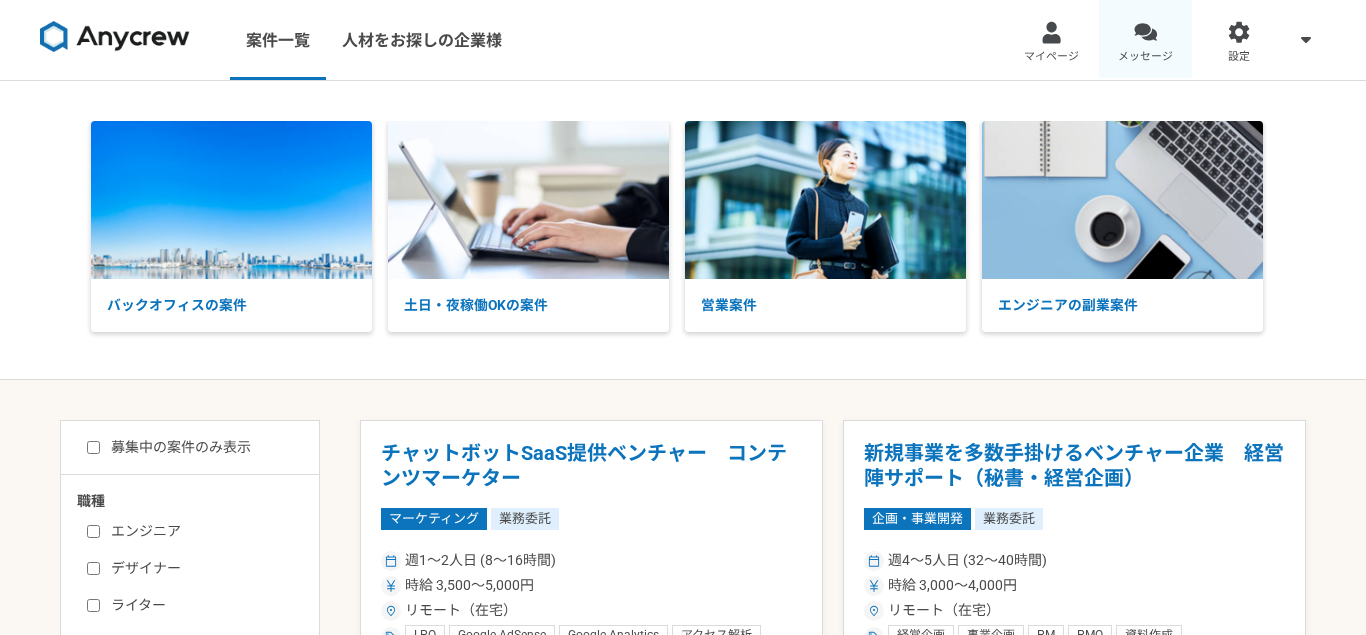 click on "メッセージ" at bounding box center (1145, 57) 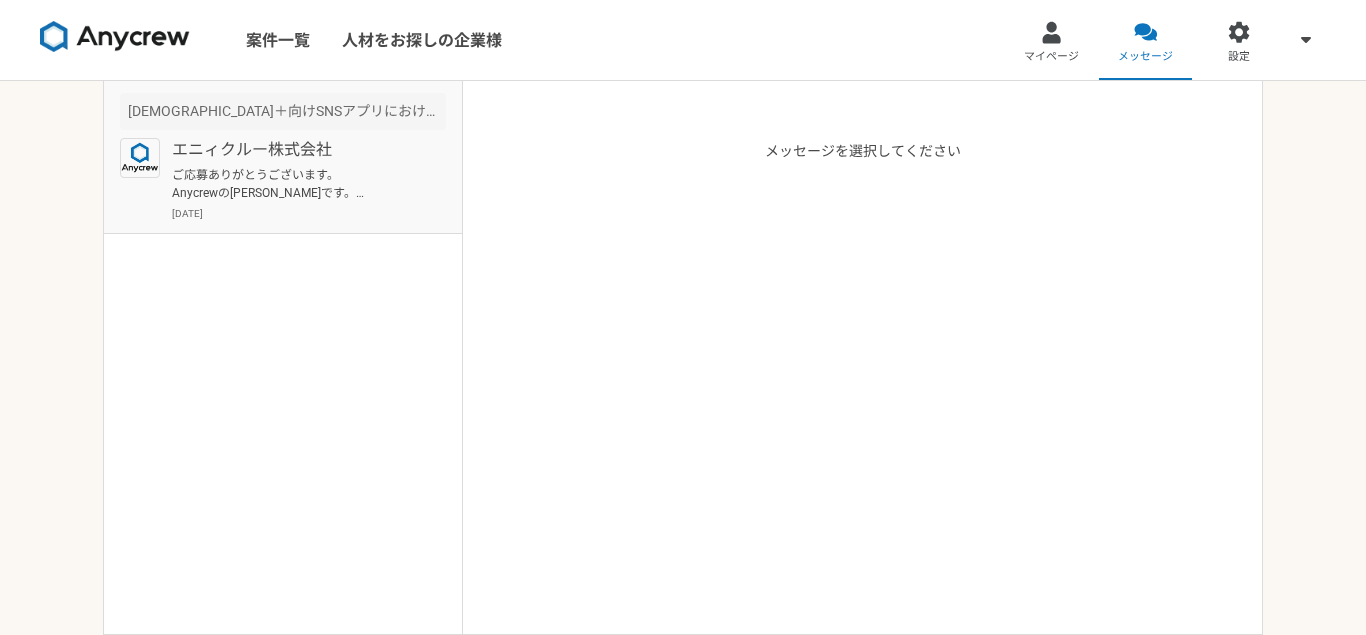 click on "ご応募ありがとうございます。
Anycrewの[PERSON_NAME]です。
一旦、別候補の方のご紹介を先方がご希望されておりますので改めてご連絡させていただきました。
クライアントですが下記のようなご経験がある方をご希望されており、具体的なコメントをいただけますでしょうか。
ーーー
・コミュニケーションの全体設計（既存のチャネルだけでなくSNSや広報なども）も含めて、試行錯誤しながら進めていける方
・toCにおいてもニーズが市場でターゲティングしづらい層への経験" at bounding box center (295, 184) 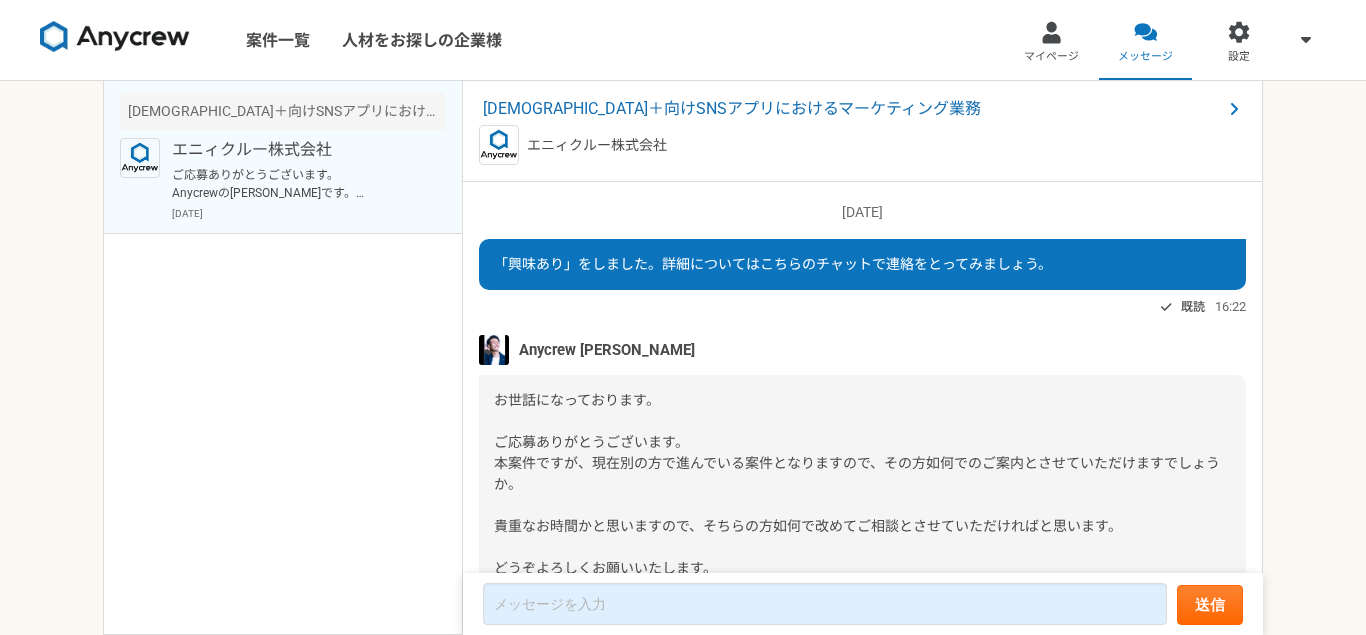 scroll, scrollTop: 522, scrollLeft: 0, axis: vertical 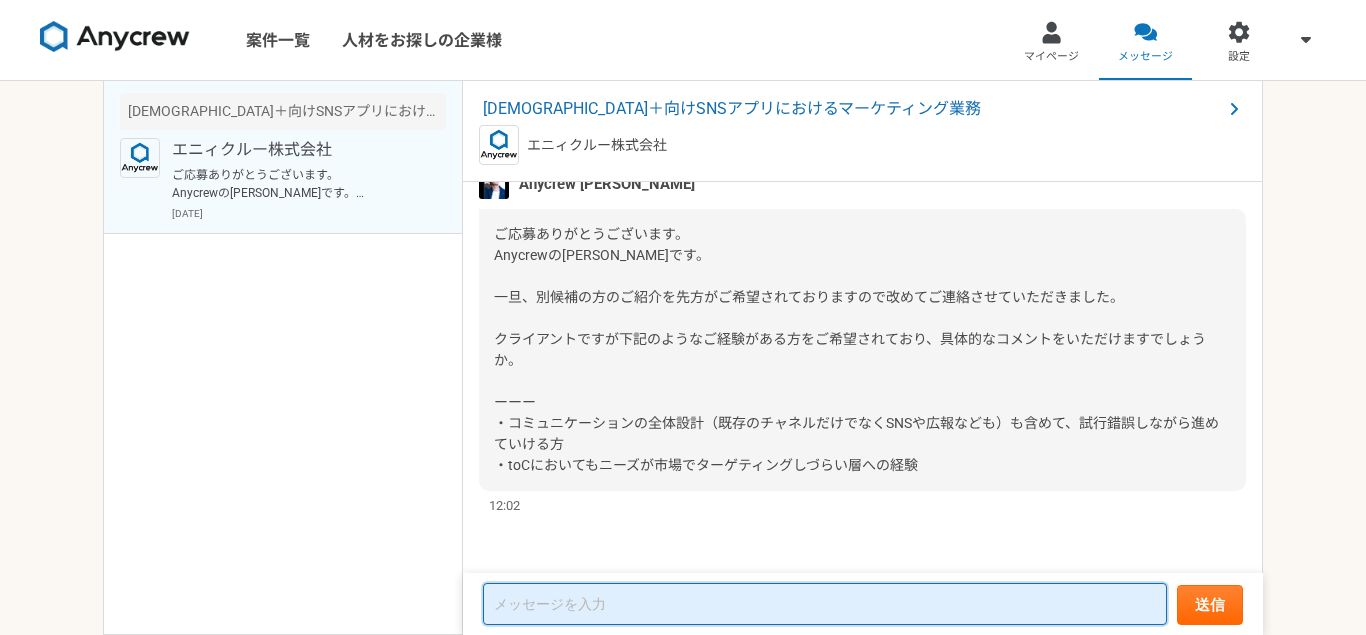 click at bounding box center (825, 604) 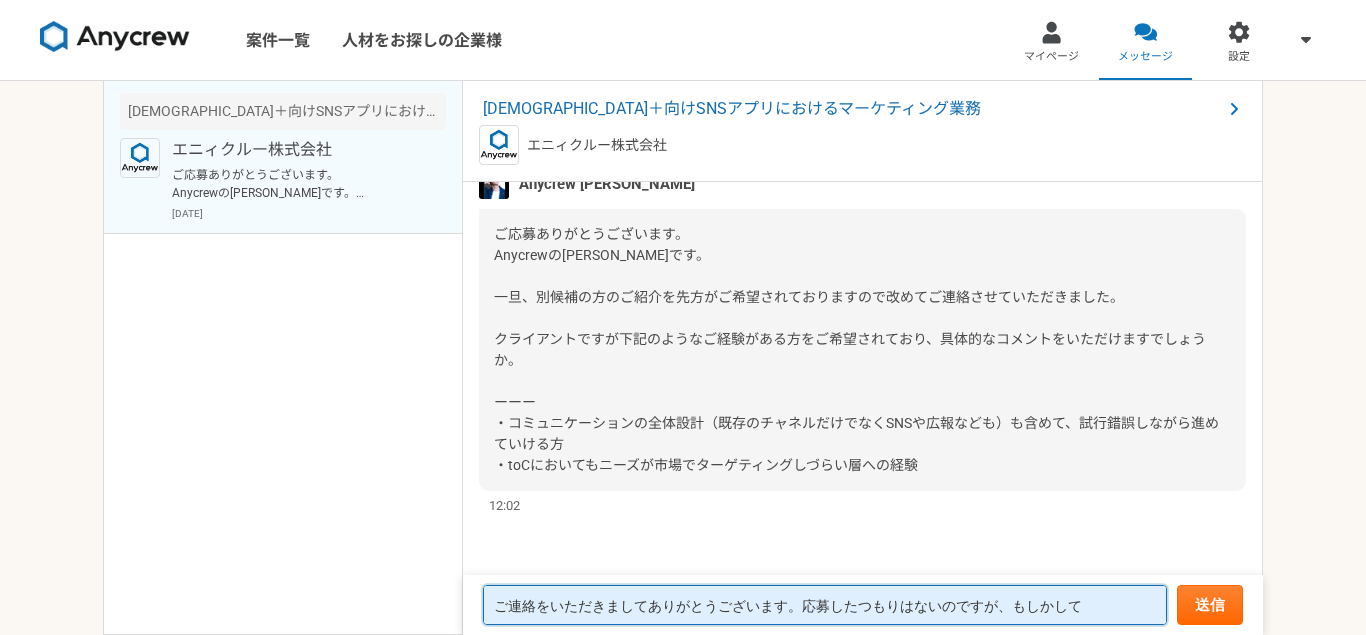 type on "ご連絡をいただきましてありがとうございます。応募したつもりはないのですが、もしかして" 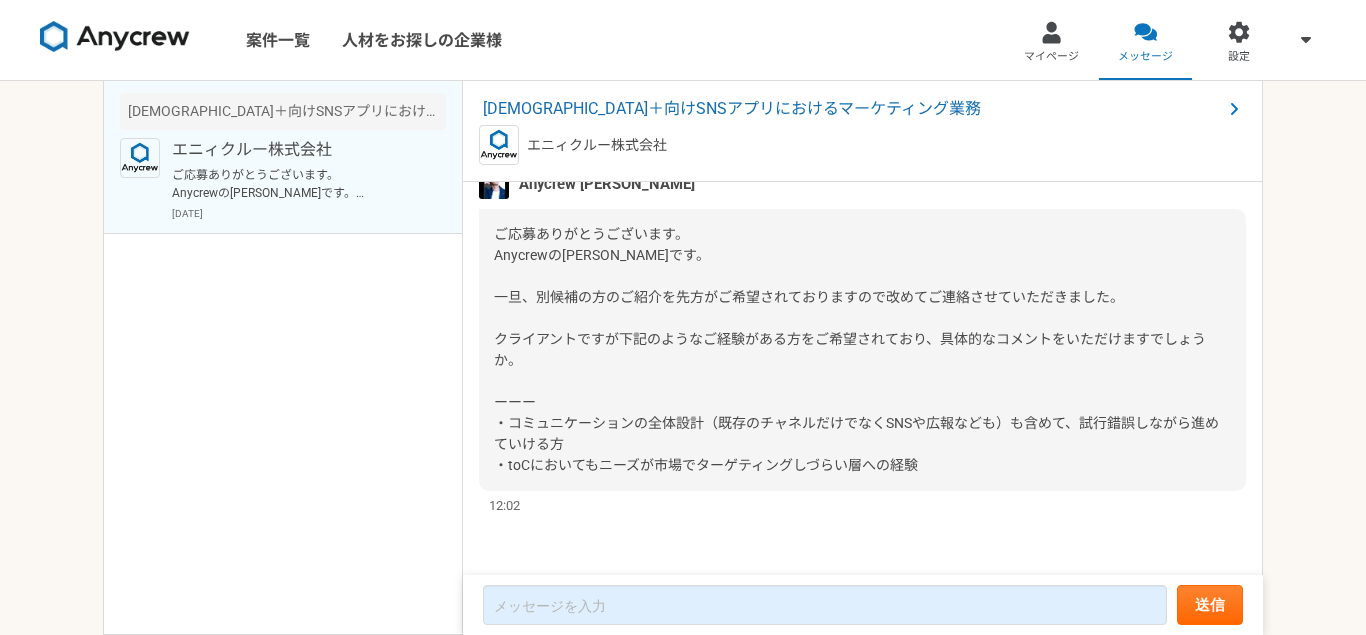 click on "案件一覧 人材をお探しの企業様 マイページ メッセージ 設定 [DEMOGRAPHIC_DATA]＋向けSNSアプリにおけるマーケティング業務 エニィクルー株式会社 ご応募ありがとうございます。
Anycrewの[PERSON_NAME]です。
一旦、別候補の方のご紹介を先方がご希望されておりますので改めてご連絡させていただきました。
クライアントですが下記のようなご経験がある方をご希望されており、具体的なコメントをいただけますでしょうか。
ーーー
・コミュニケーションの全体設計（既存のチャネルだけでなくSNSや広報なども）も含めて、試行錯誤しながら進めていける方
・toCにおいてもニーズが市場でターゲティングしづらい層への経験 [DATE] [DEMOGRAPHIC_DATA]＋向けSNSアプリにおけるマーケティング業務 エニィクルー株式会社 [DATE] 既読 16:22 Anycrew [PERSON_NAME] 16:55 [DATE] [PERSON_NAME]" at bounding box center (683, 317) 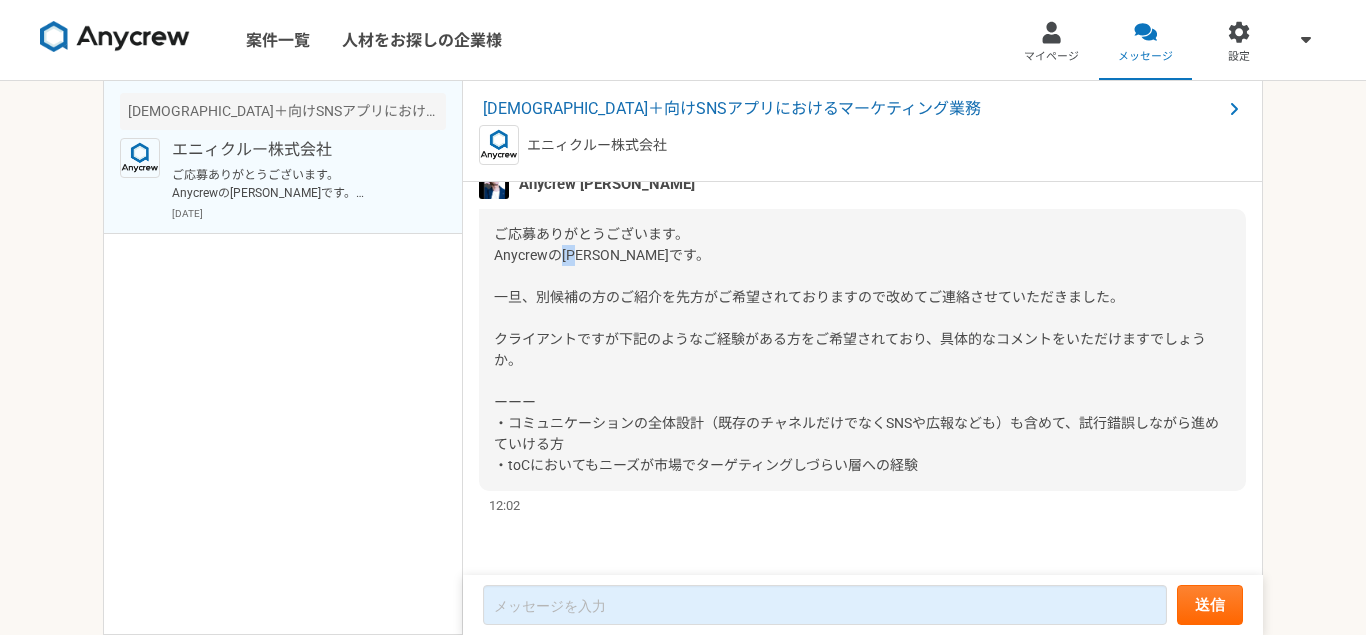 drag, startPoint x: 560, startPoint y: 248, endPoint x: 588, endPoint y: 251, distance: 28.160255 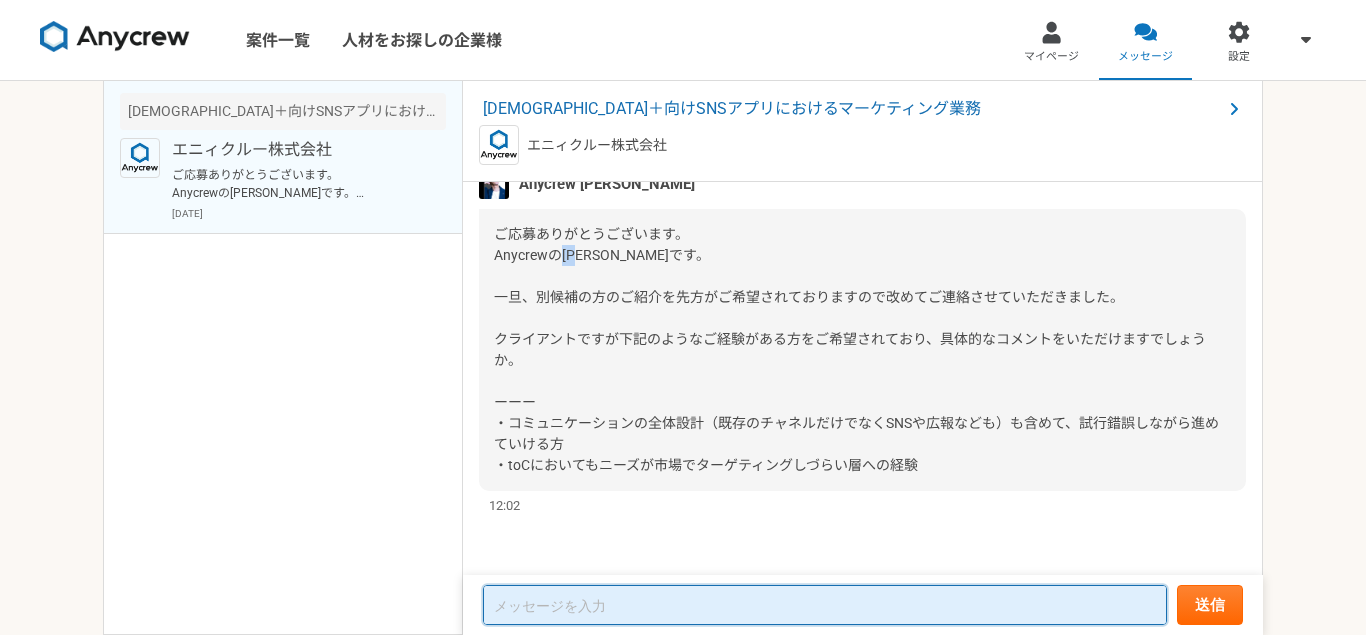 click at bounding box center [825, 605] 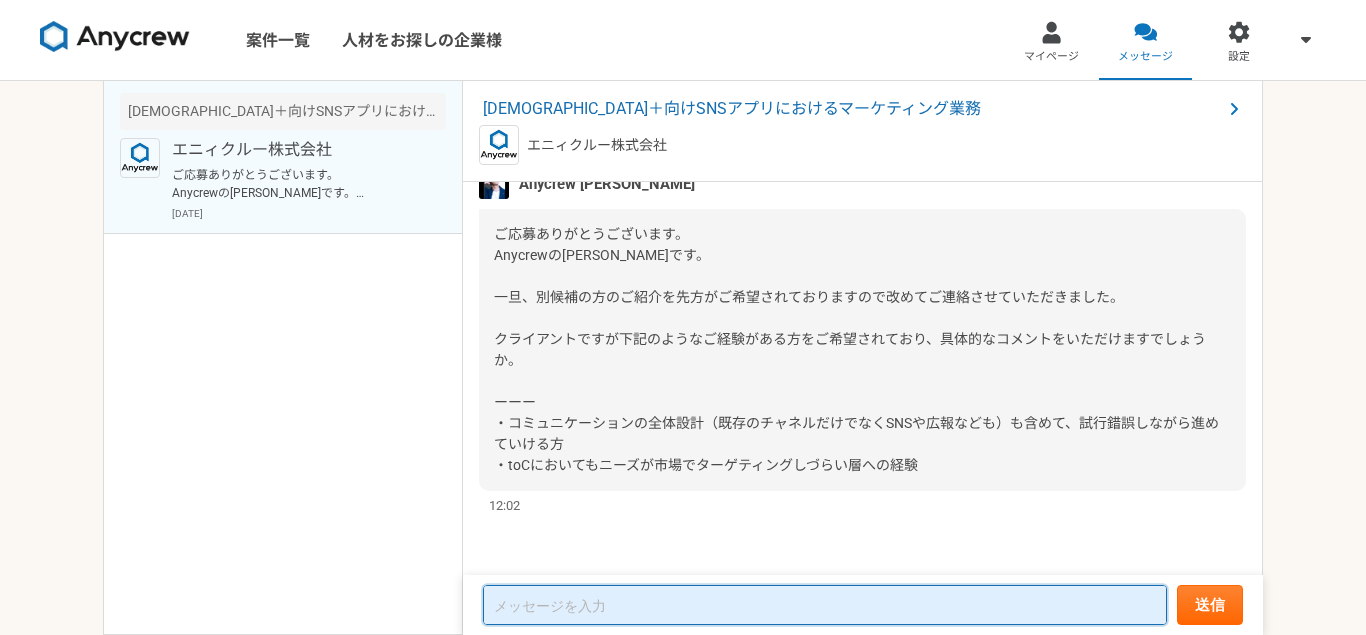 paste on "[PERSON_NAME]様
ご連絡をいただき、ありがとうございます。
まだ登録したばかりで、使い方がよく分かっておらず、「興味あり」ボタンが応募になることを理解せずに押してしまいました。
応募の意思を表示するものではありませんでした。
以後、気をつけます。
ご迷惑をお掛けし申し訳ございません。
[PERSON_NAME]" 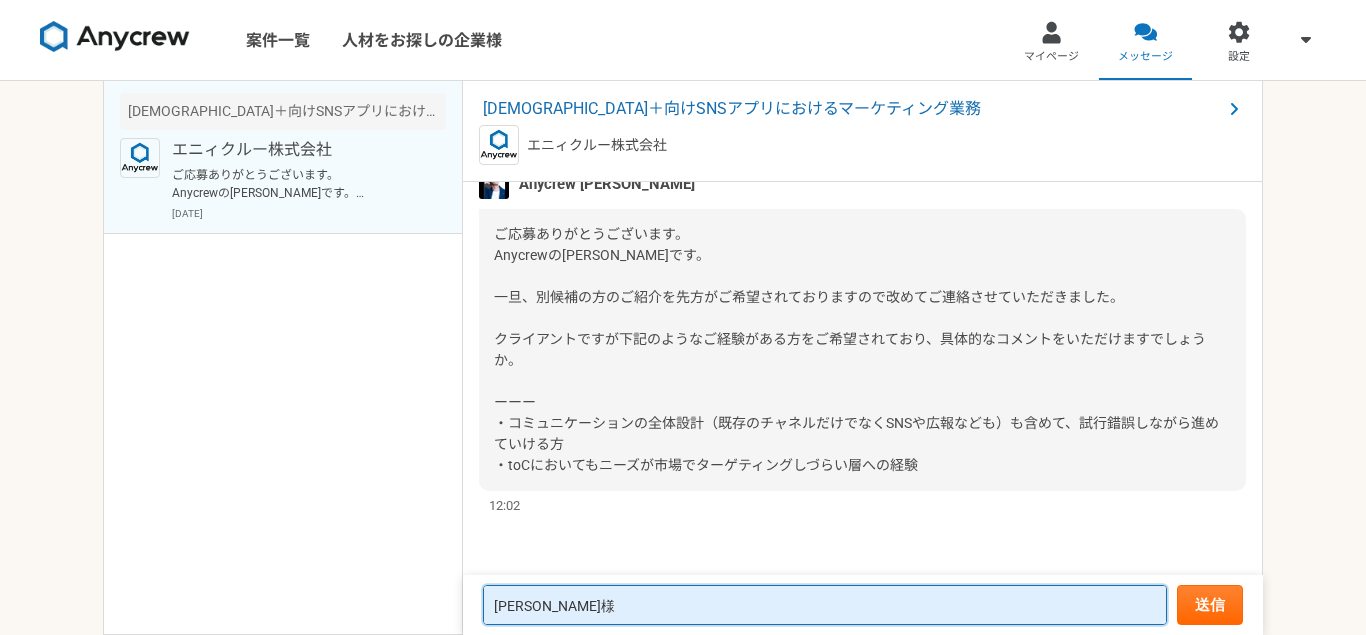 scroll, scrollTop: 116, scrollLeft: 0, axis: vertical 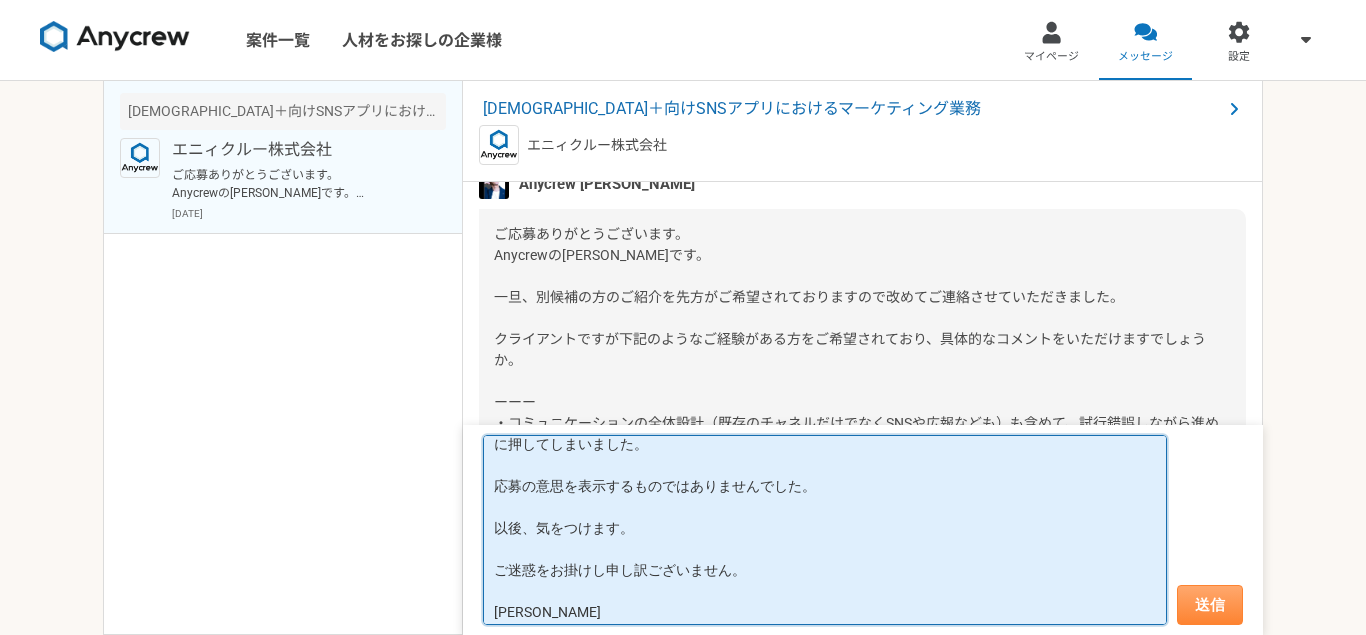 type on "[PERSON_NAME]様
ご連絡をいただき、ありがとうございます。
まだ登録したばかりで、使い方がよく分かっておらず、「興味あり」ボタンが応募になることを理解せずに押してしまいました。
応募の意思を表示するものではありませんでした。
以後、気をつけます。
ご迷惑をお掛けし申し訳ございません。
[PERSON_NAME]" 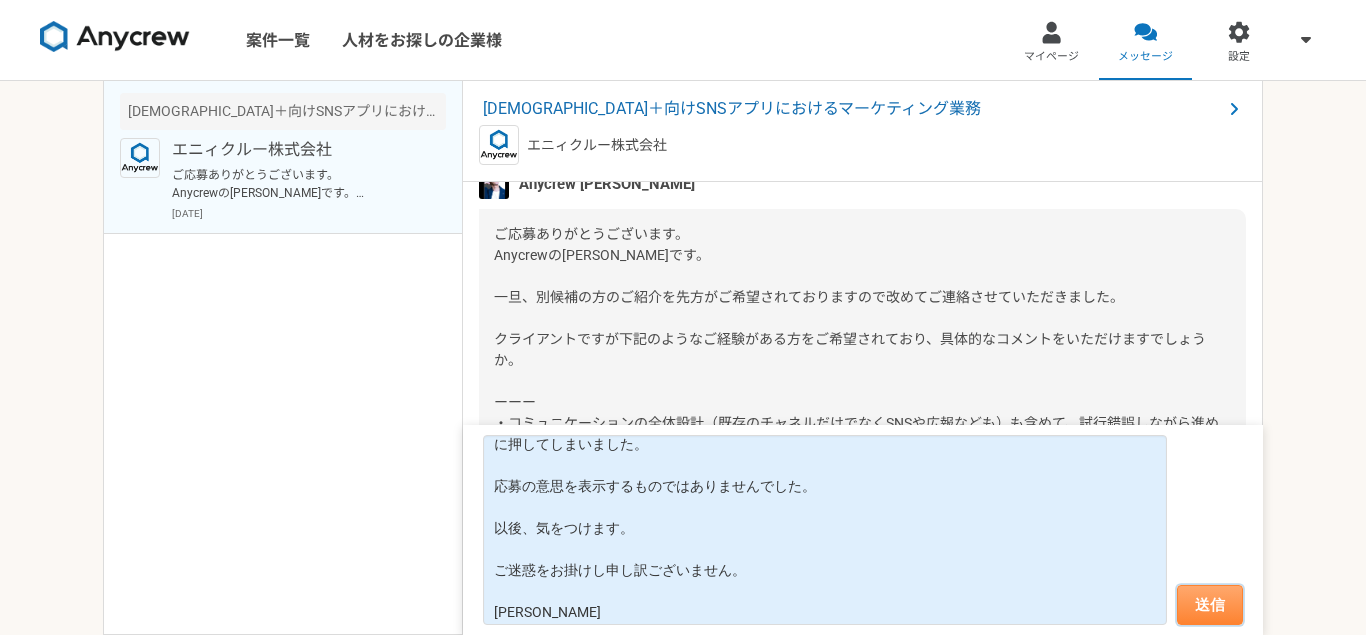 click on "送信" at bounding box center (1210, 605) 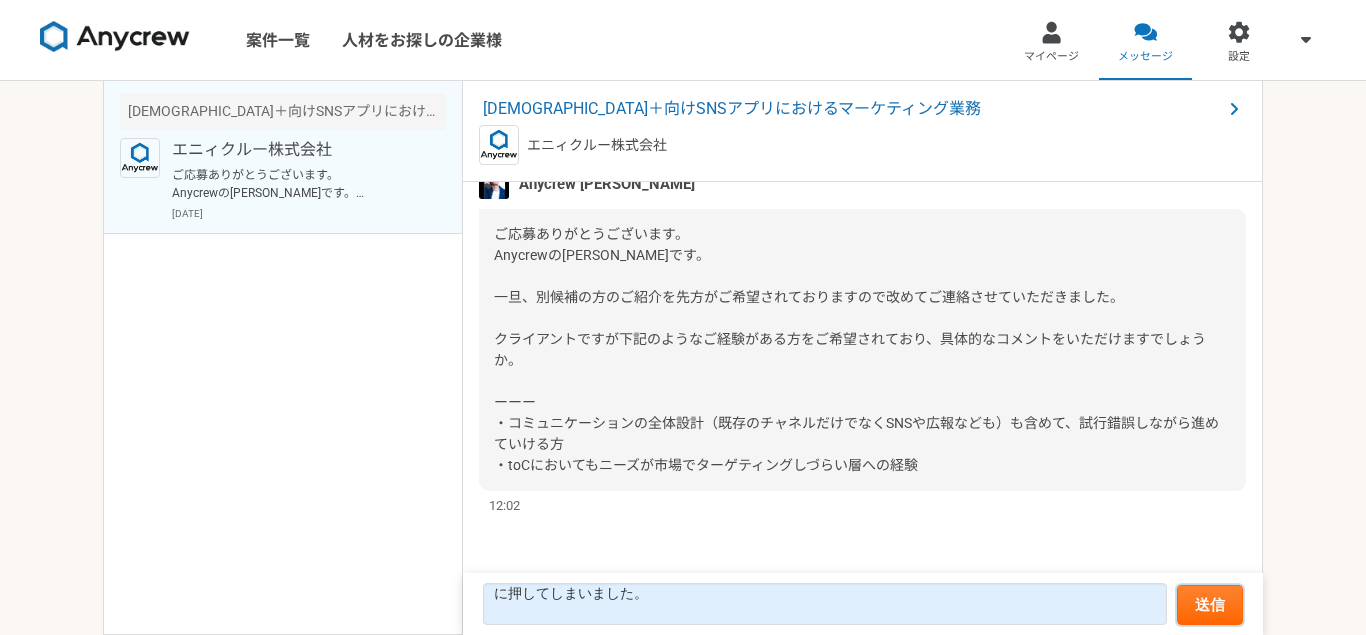 type 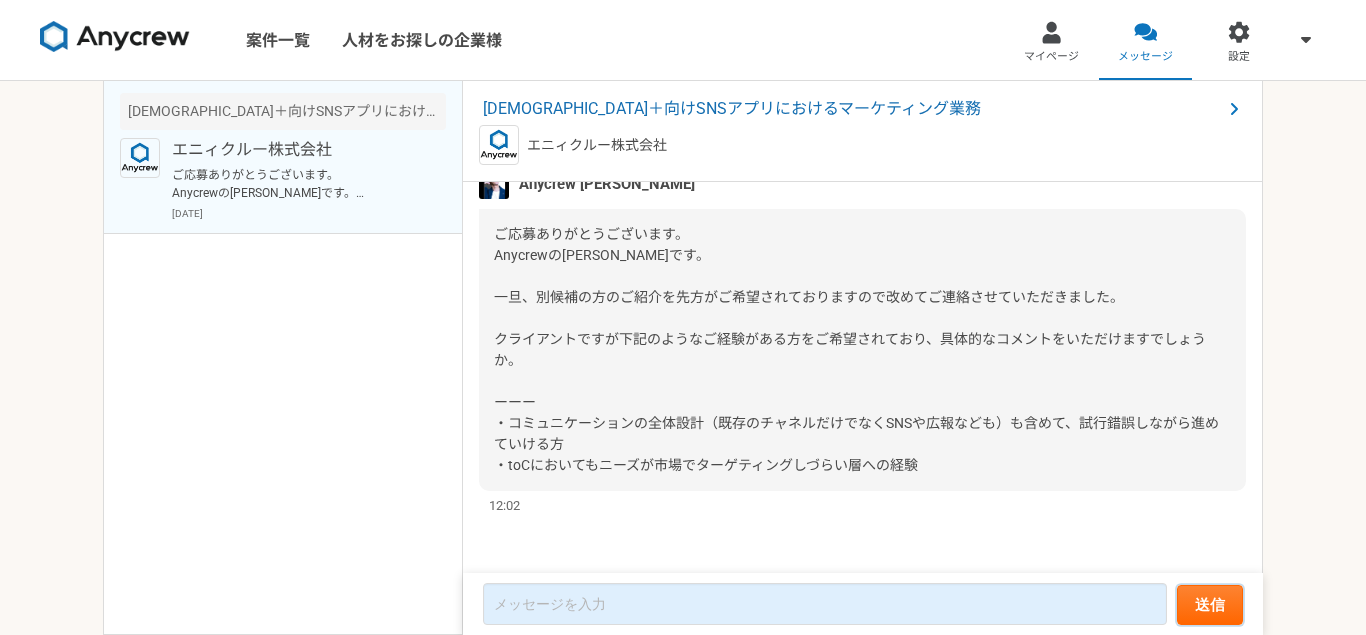 scroll, scrollTop: 0, scrollLeft: 0, axis: both 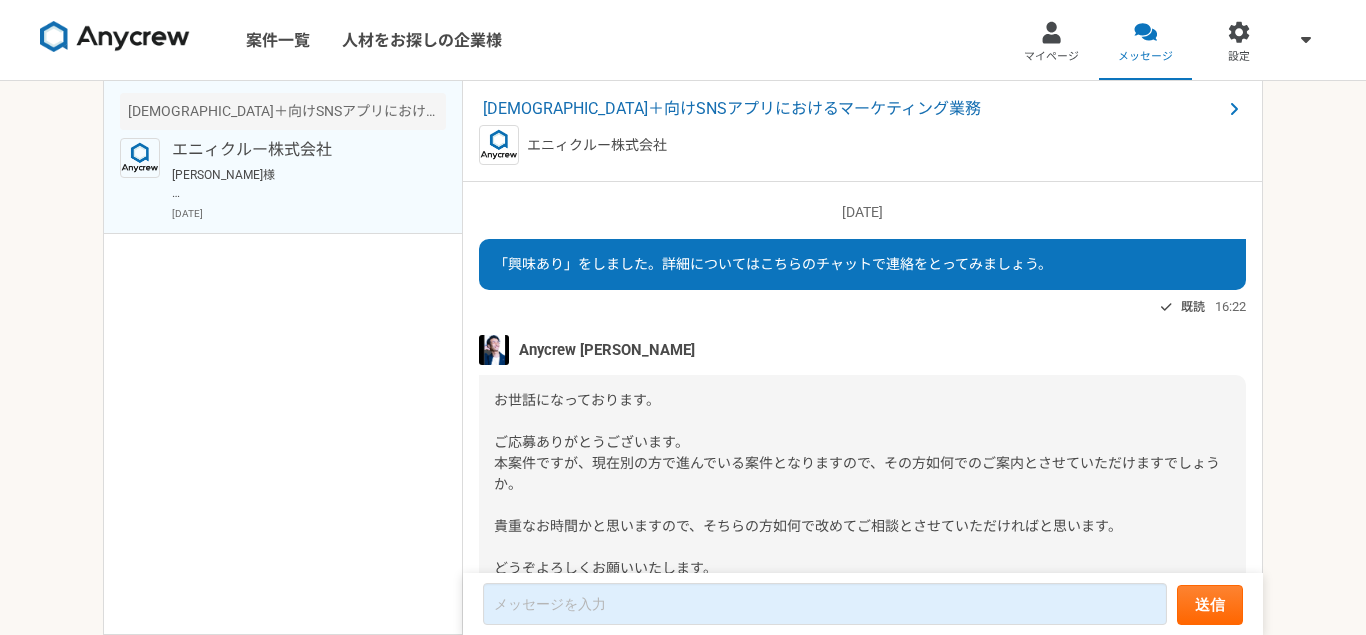 click at bounding box center (494, 350) 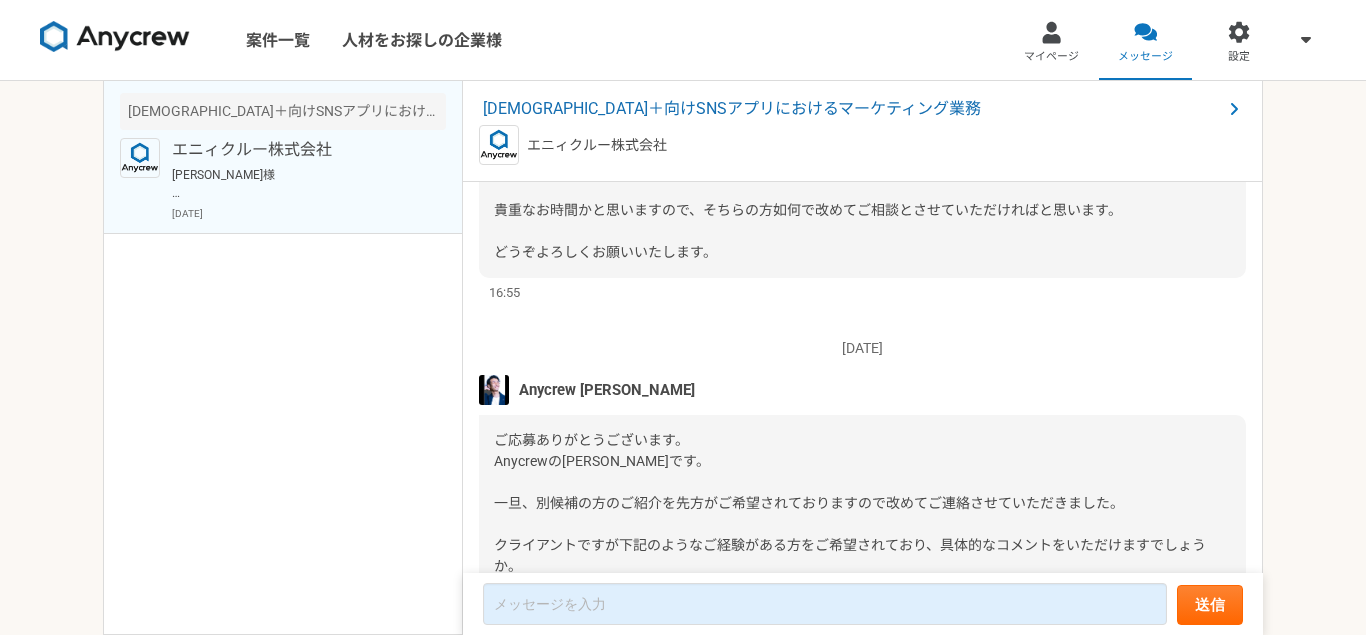 scroll, scrollTop: 0, scrollLeft: 0, axis: both 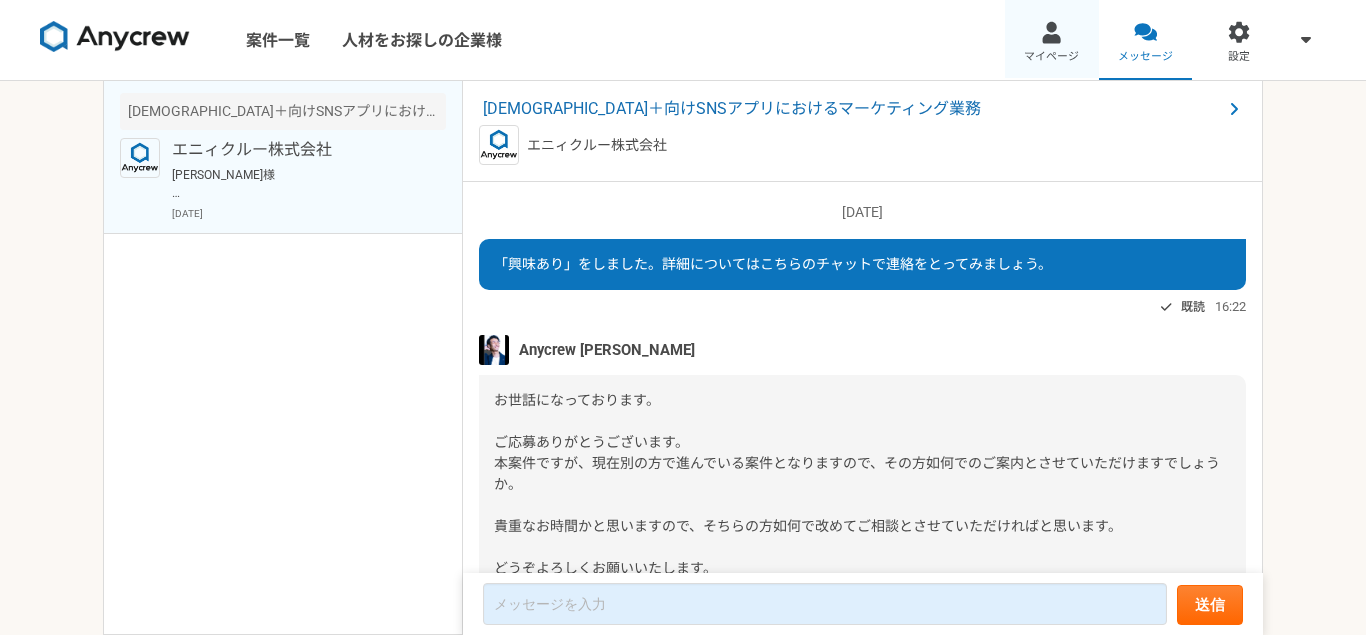 click on "マイページ" at bounding box center (1051, 57) 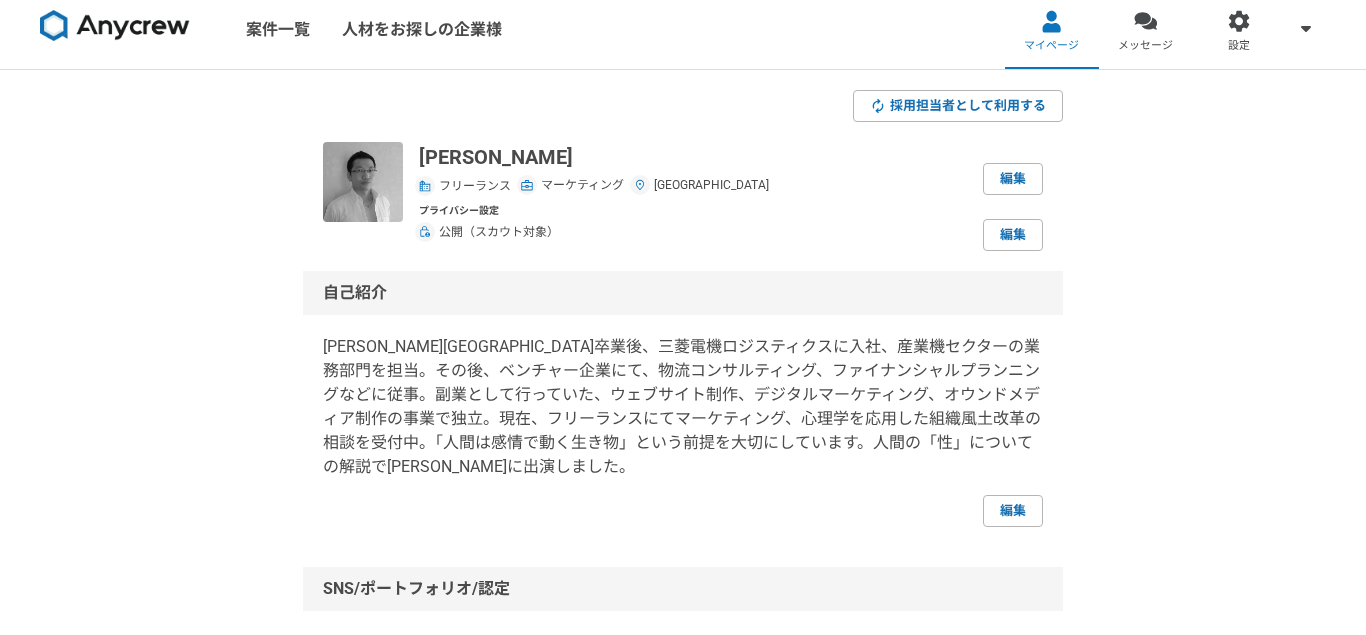 scroll, scrollTop: 0, scrollLeft: 0, axis: both 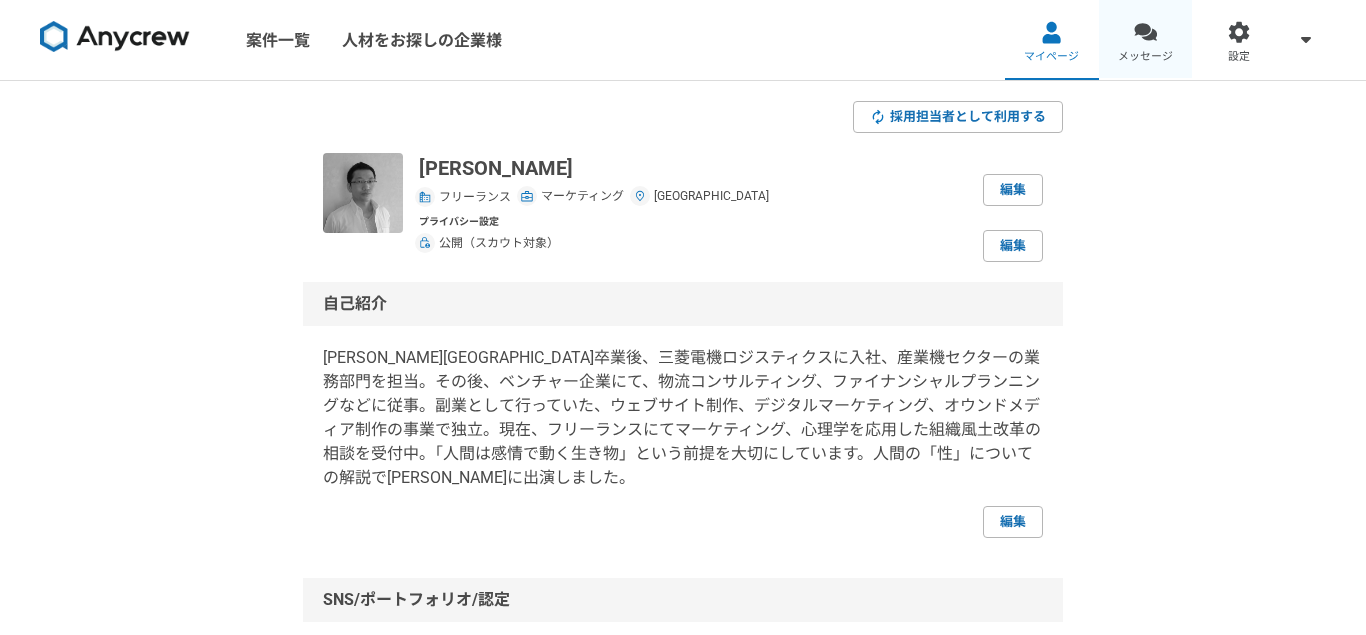 click on "メッセージ" at bounding box center (1145, 57) 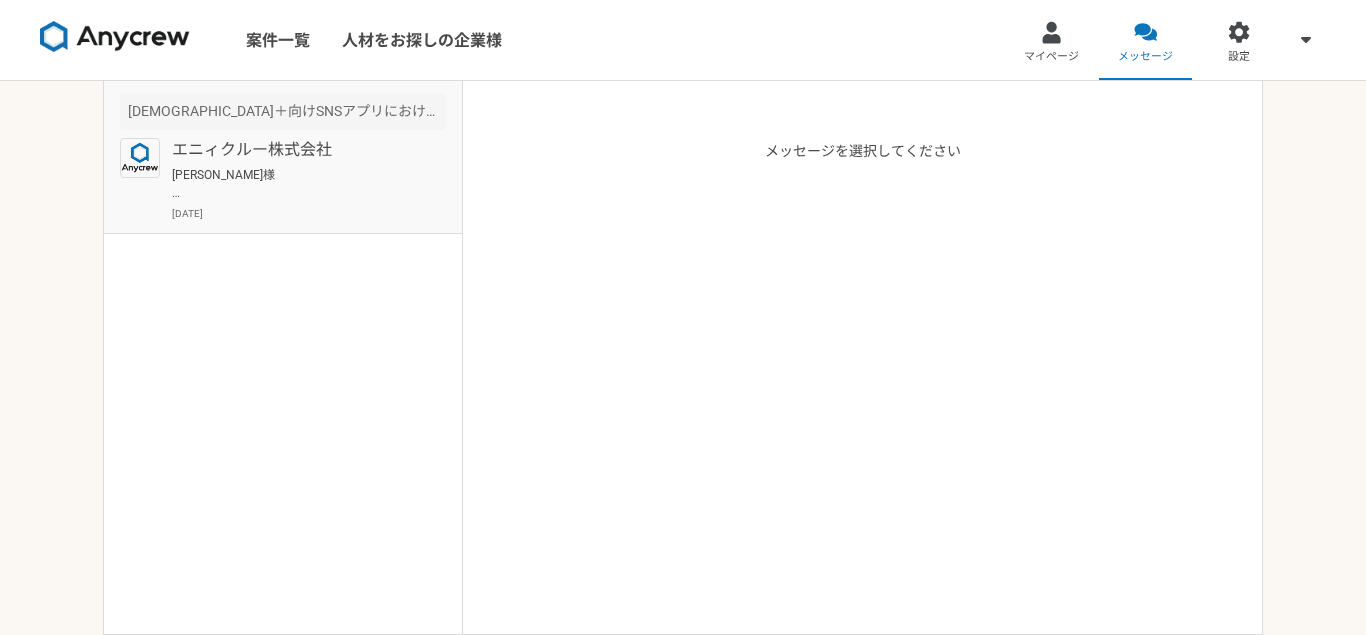 click on "[PERSON_NAME]様
ご連絡をいただき、ありがとうございます。
まだ登録したばかりで、使い方がよく分かっておらず、「興味あり」ボタンが応募になることを理解せずに押してしまいました。
応募の意思を表示するものではありませんでした。
以後、気をつけます。
ご迷惑をお掛けし申し訳ございません。
[PERSON_NAME]" at bounding box center [295, 184] 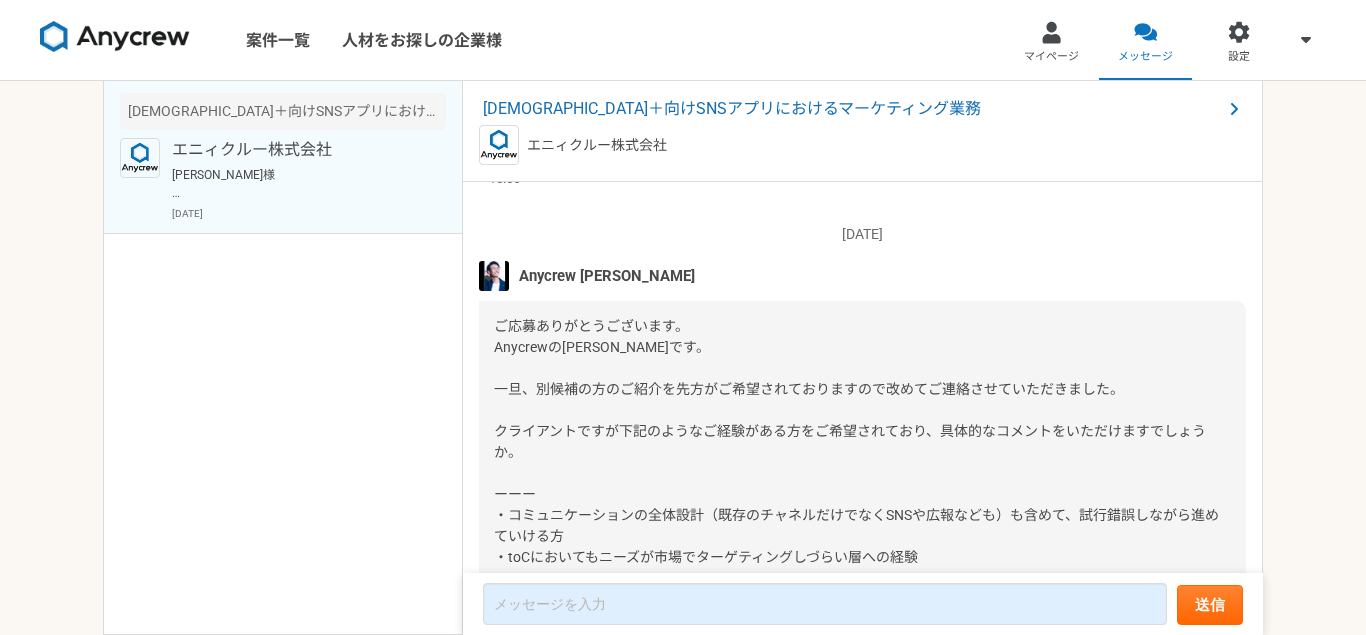 scroll, scrollTop: 0, scrollLeft: 0, axis: both 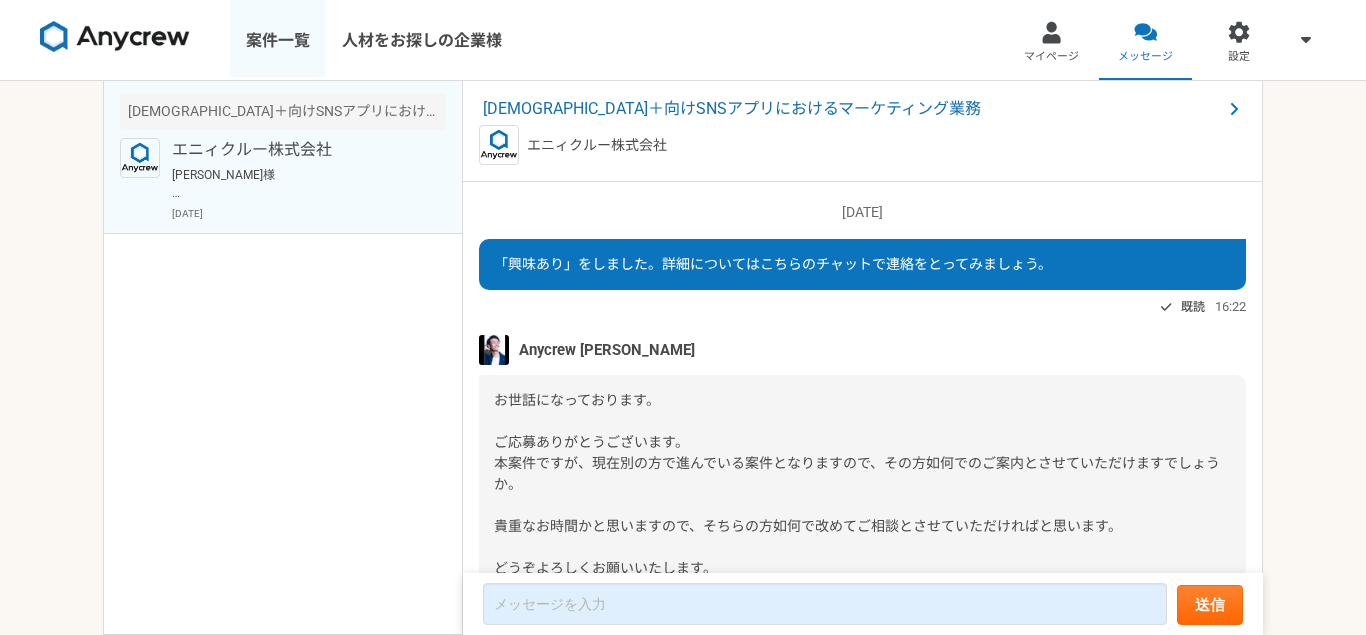 click on "案件一覧" at bounding box center [278, 40] 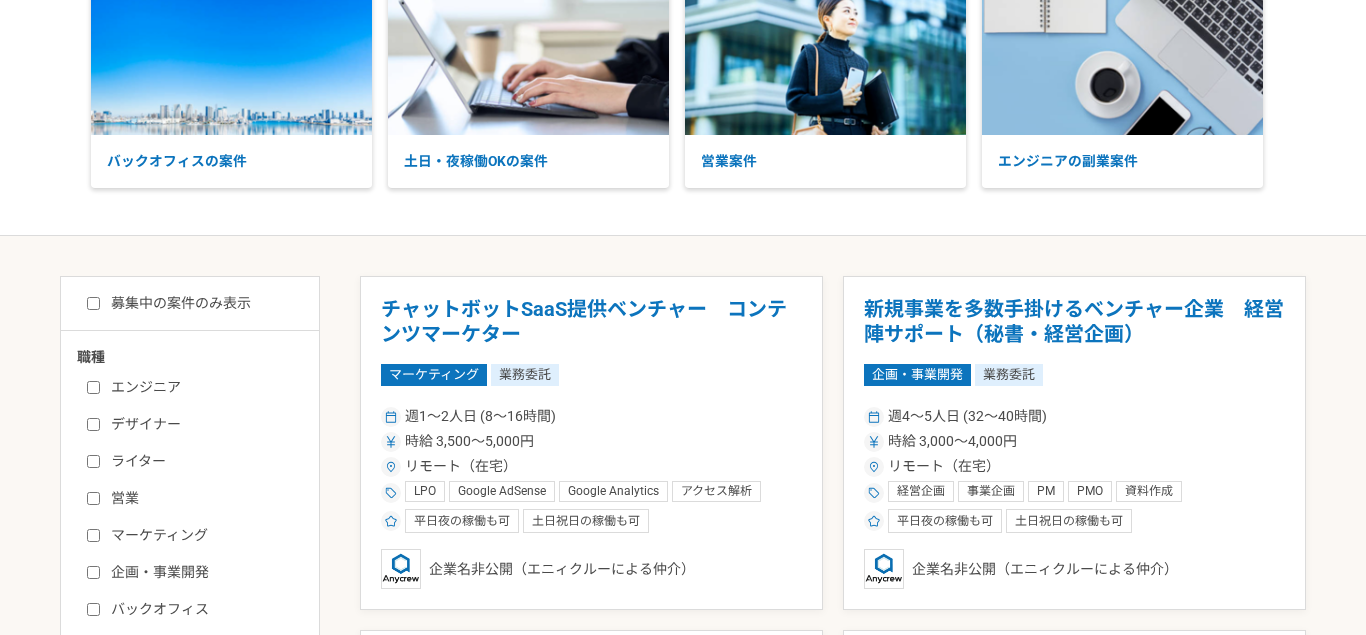 scroll, scrollTop: 0, scrollLeft: 0, axis: both 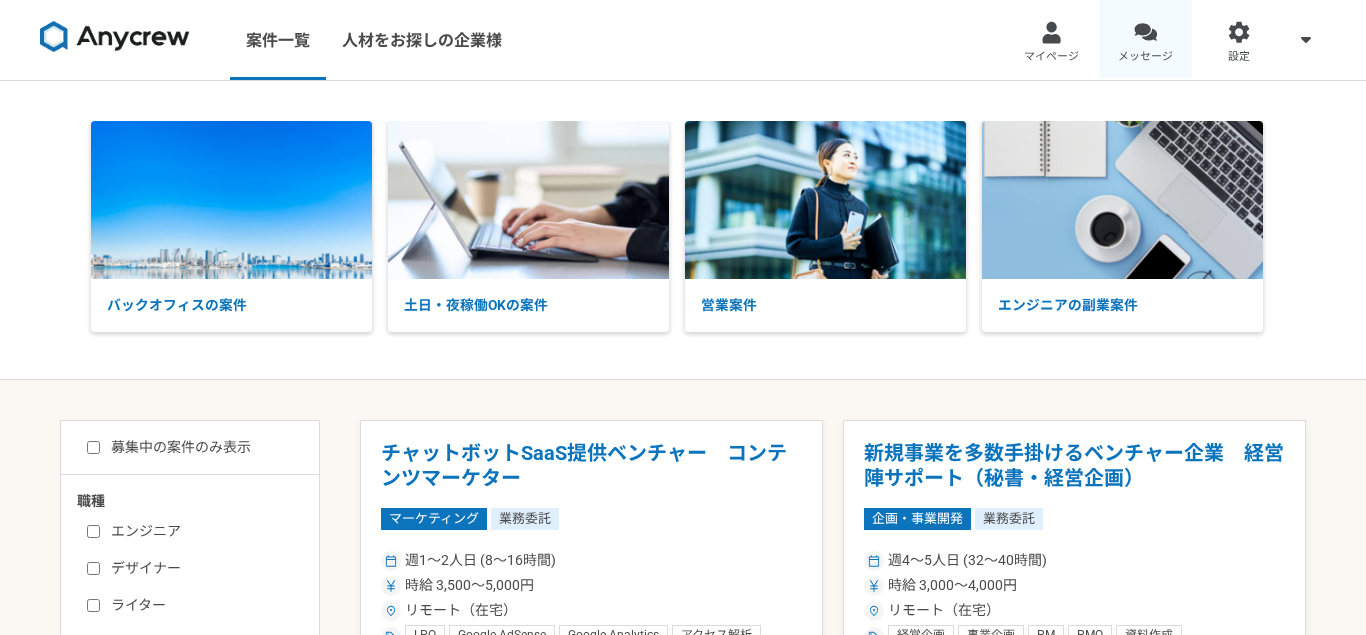 click on "メッセージ" at bounding box center (1146, 40) 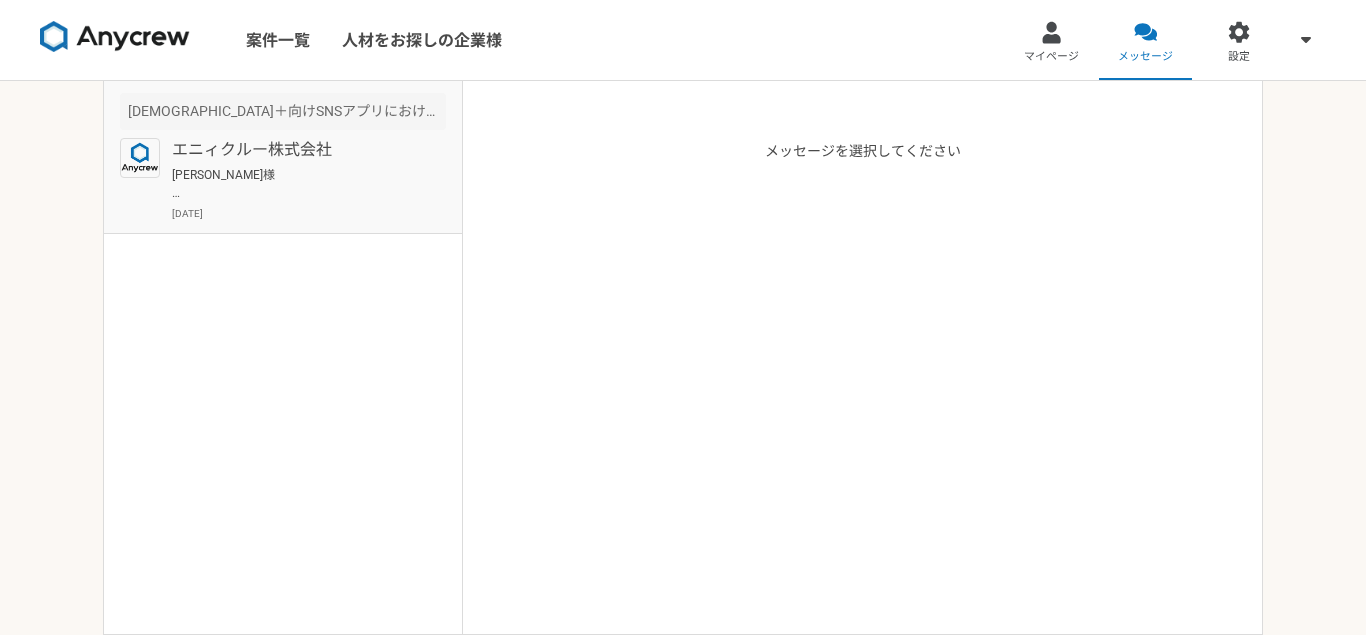 click on "エニィクルー株式会社" at bounding box center [295, 150] 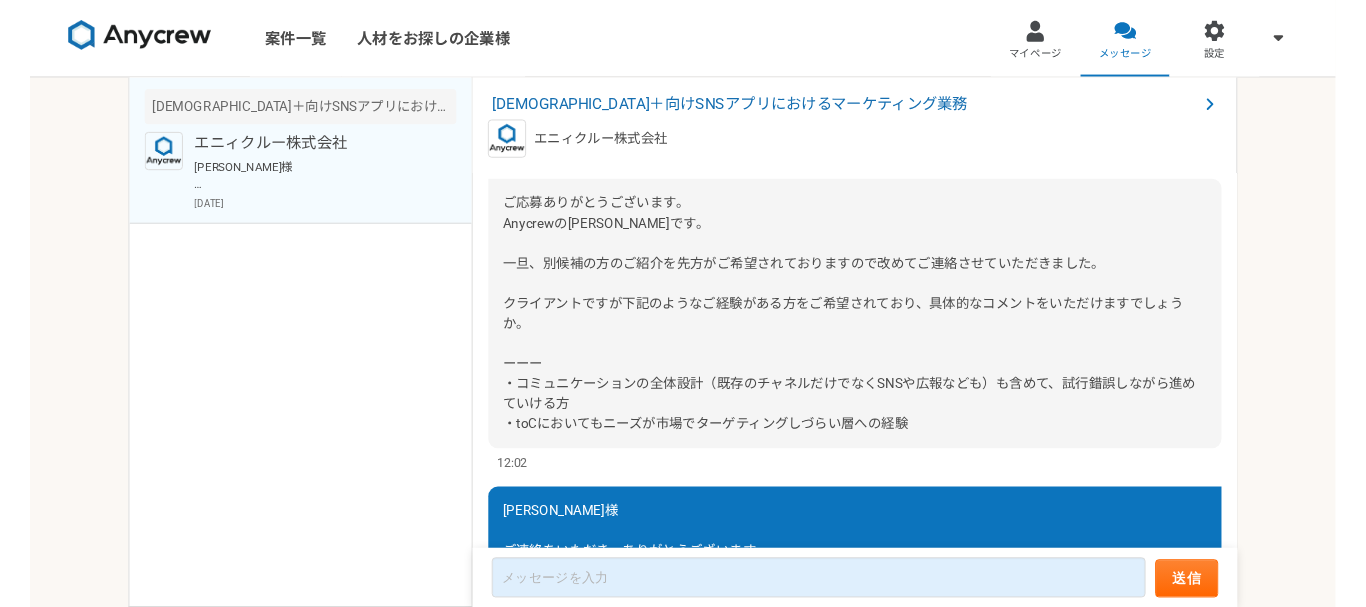 scroll, scrollTop: 886, scrollLeft: 0, axis: vertical 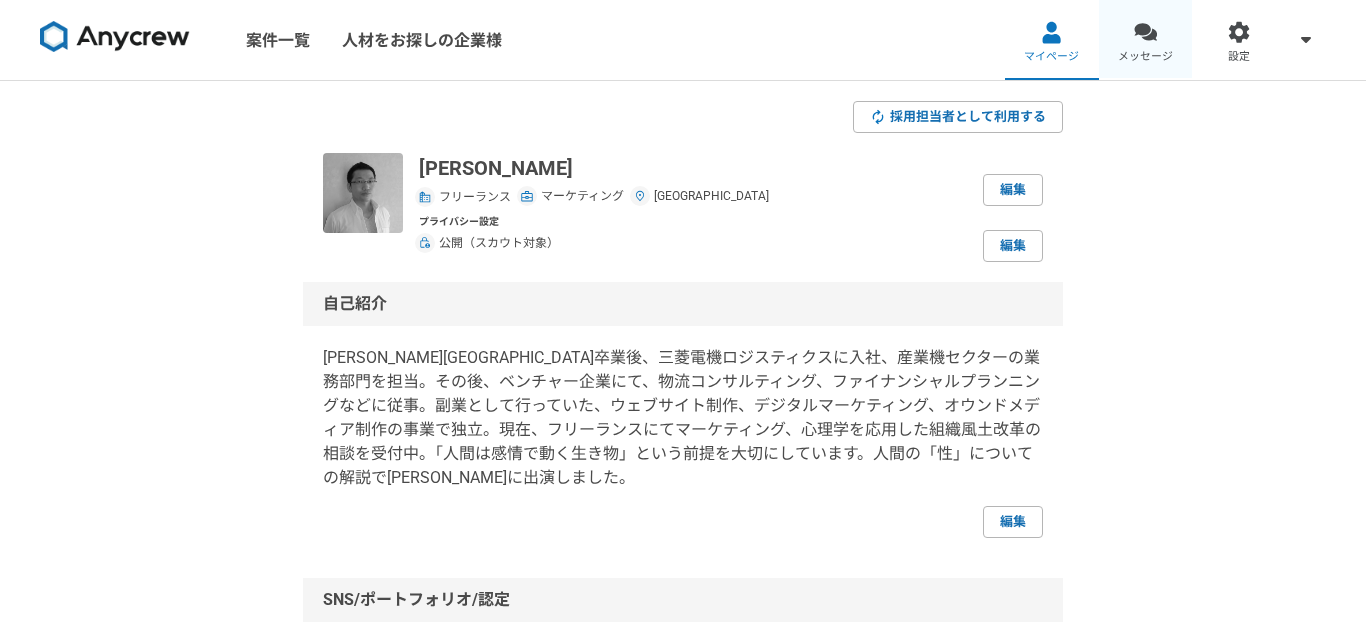 click at bounding box center [1145, 32] 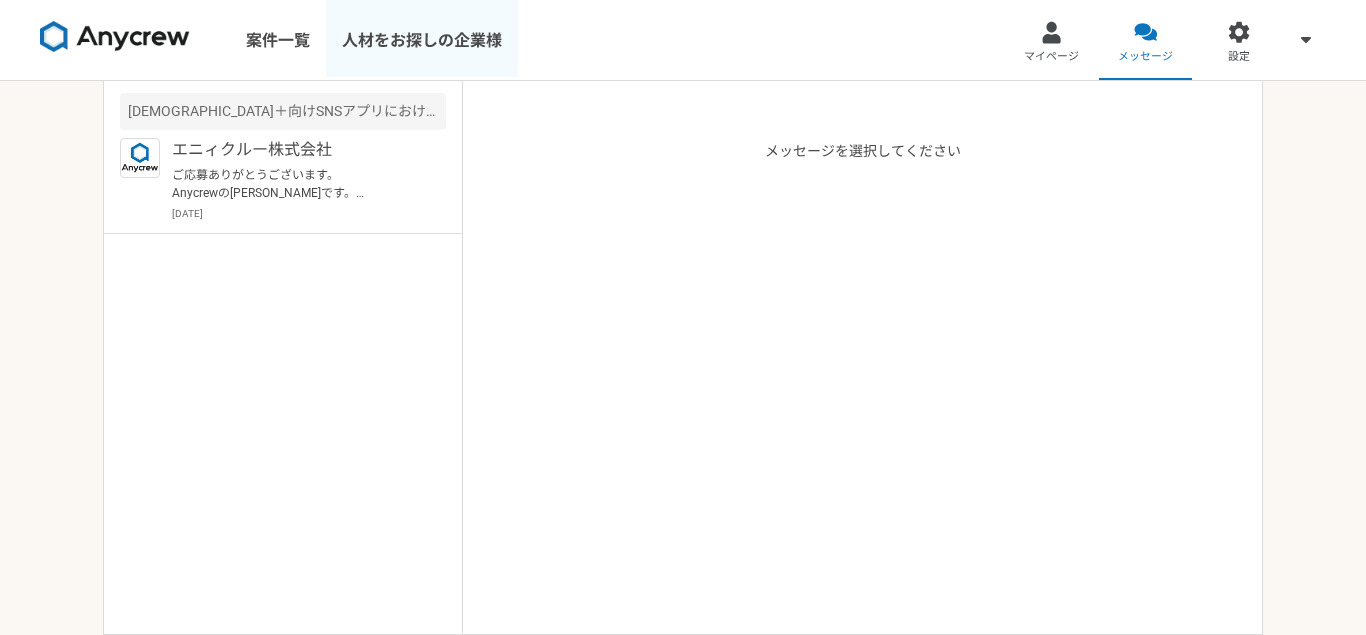 click on "人材をお探しの企業様" at bounding box center (422, 40) 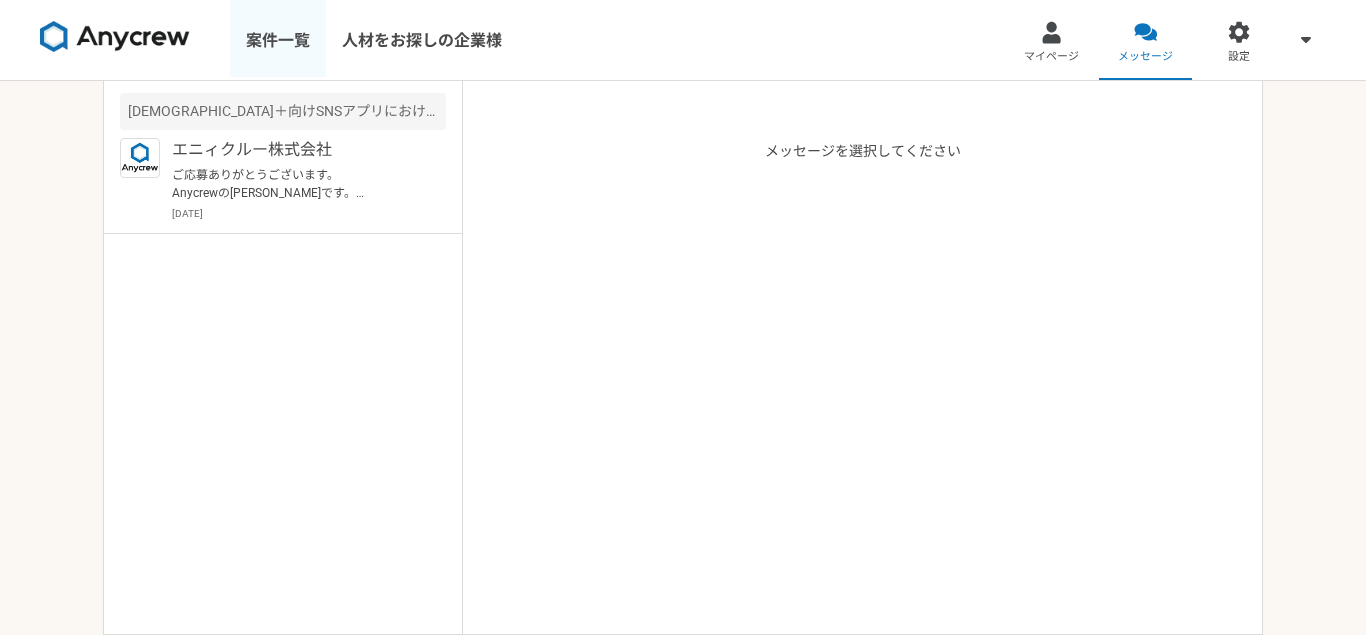 click on "案件一覧" at bounding box center (278, 40) 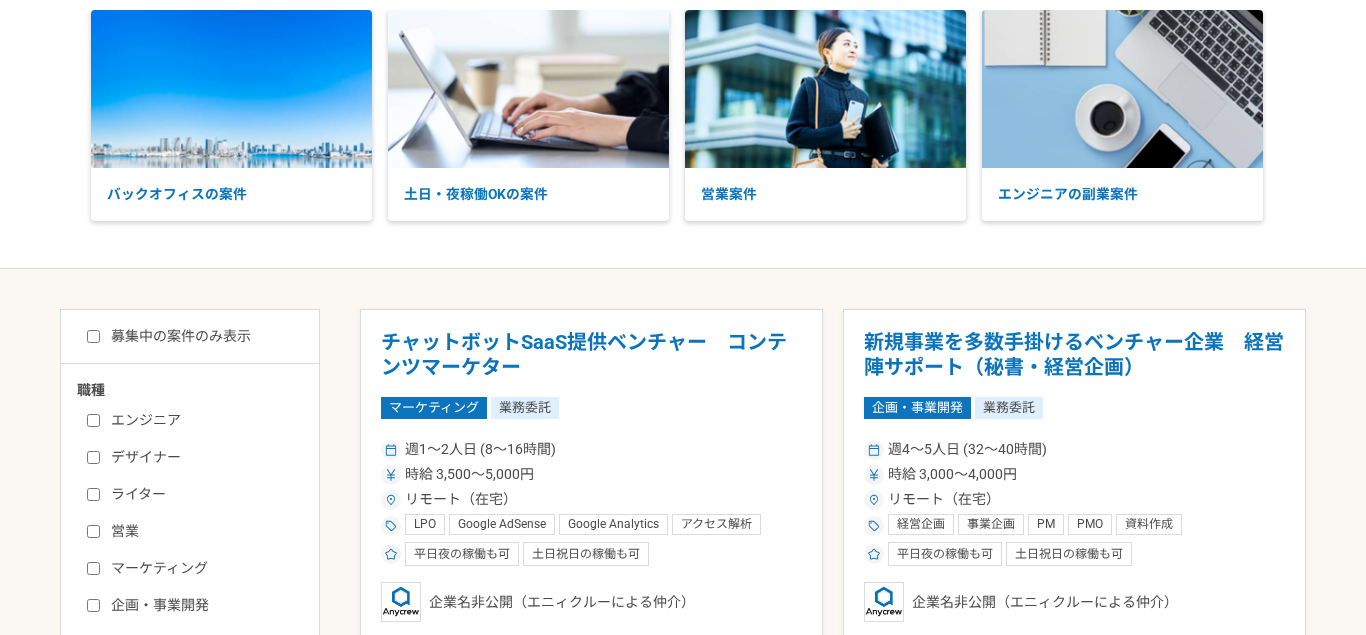 scroll, scrollTop: 0, scrollLeft: 0, axis: both 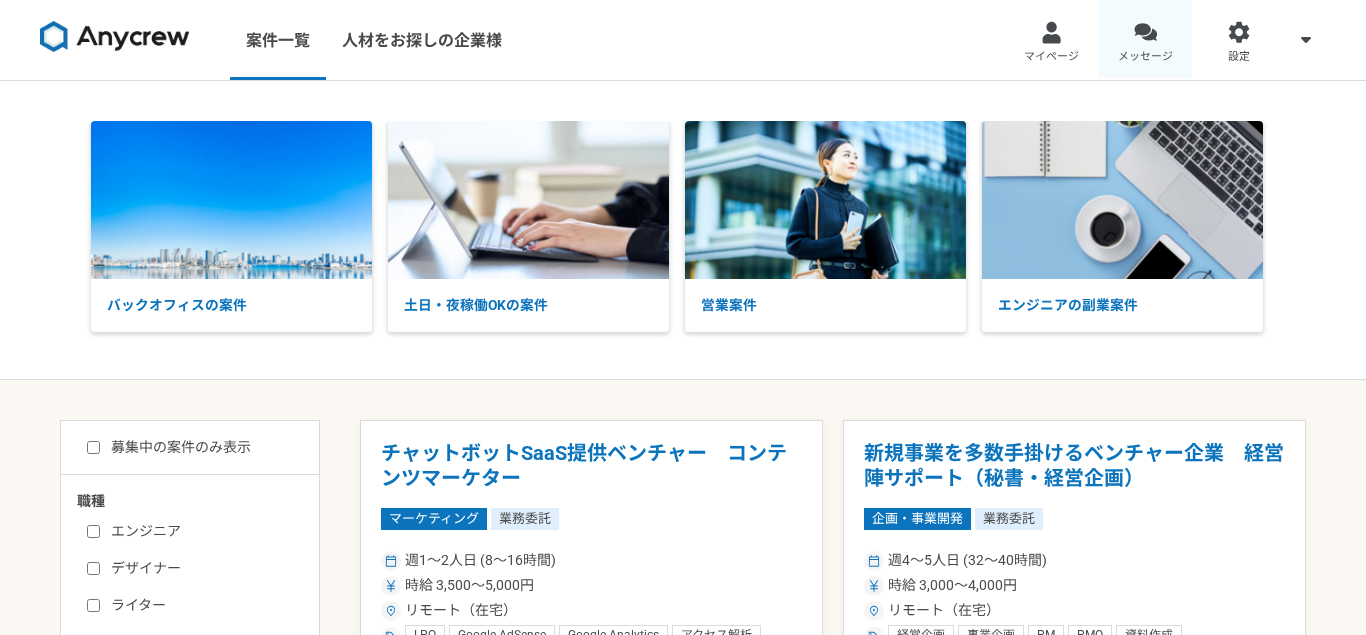 click on "メッセージ" at bounding box center (1145, 57) 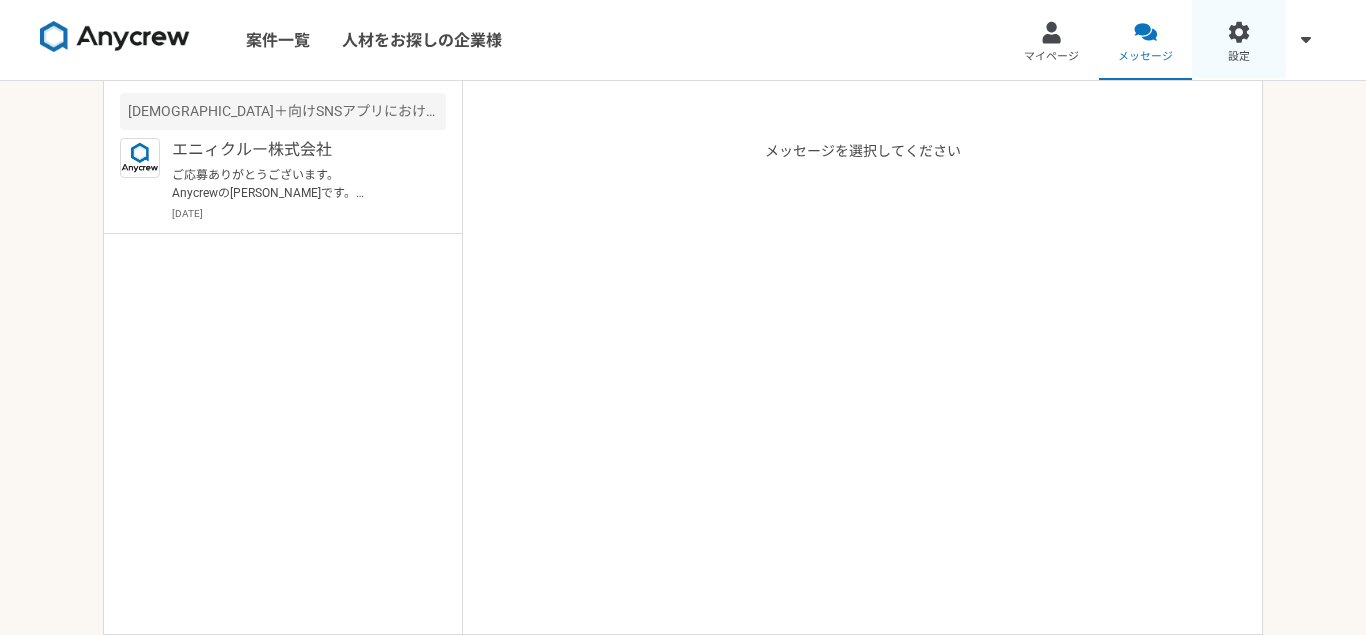 click at bounding box center [1239, 32] 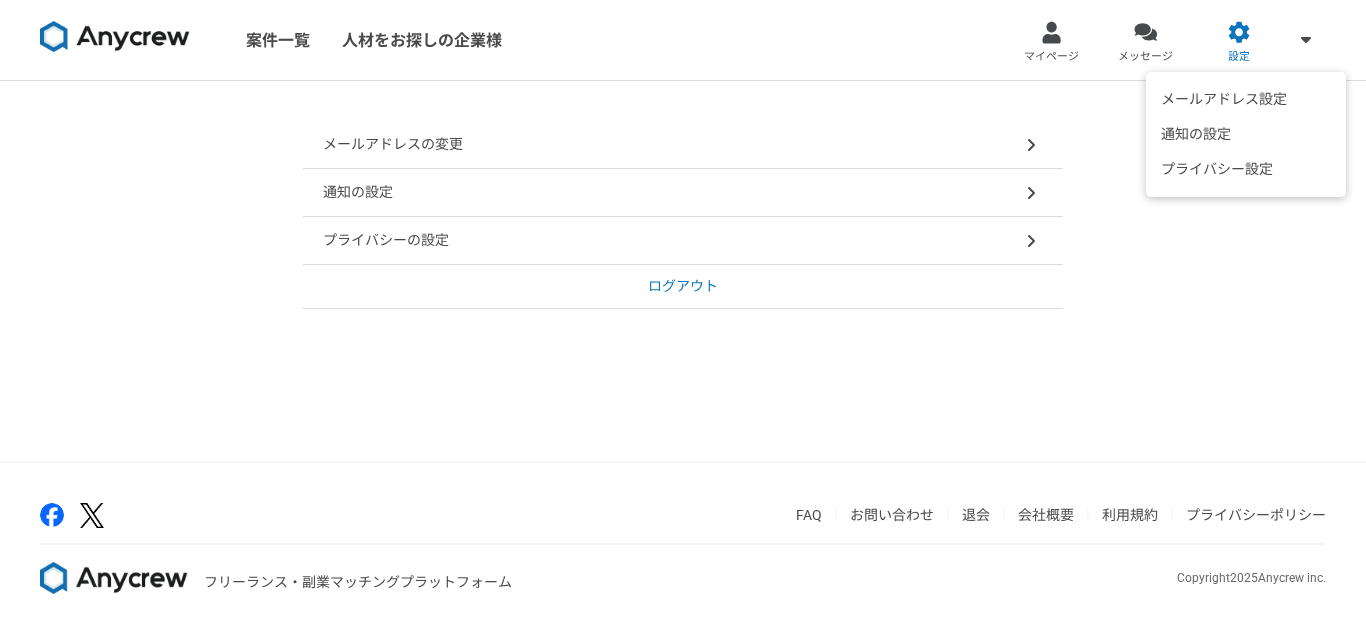 click at bounding box center (1306, 39) 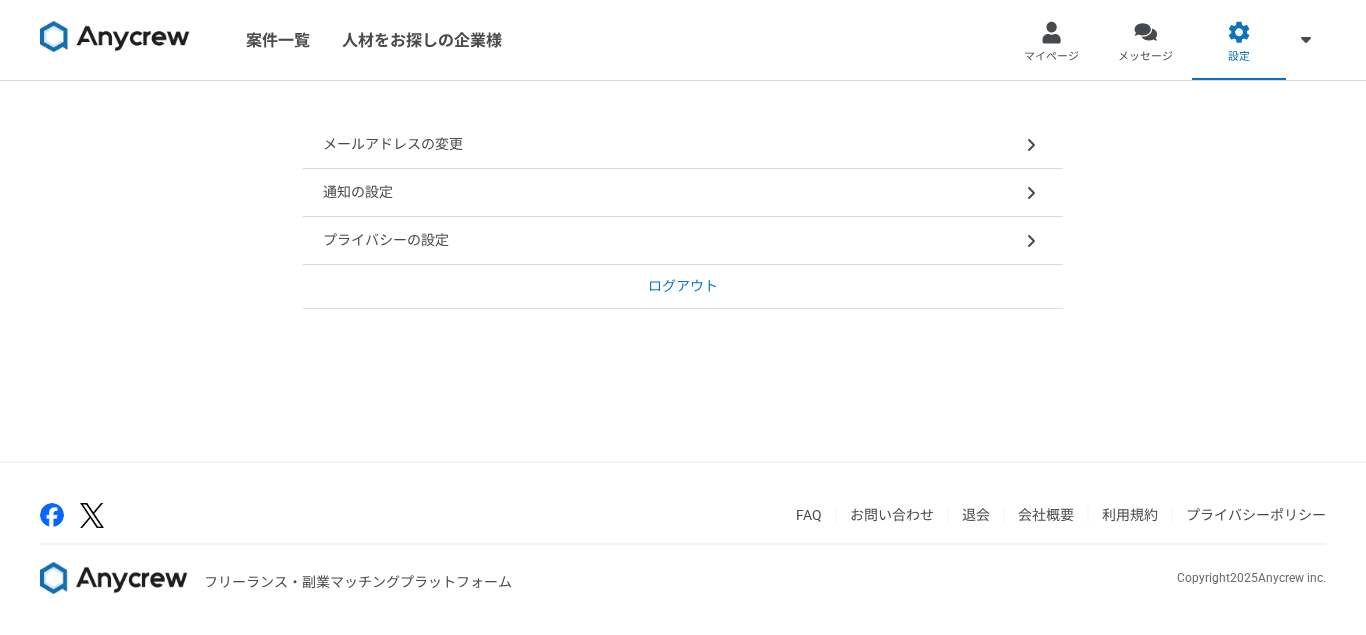 click on "メールアドレスの変更 通知の設定 プライバシーの設定 ログアウト" at bounding box center (683, 271) 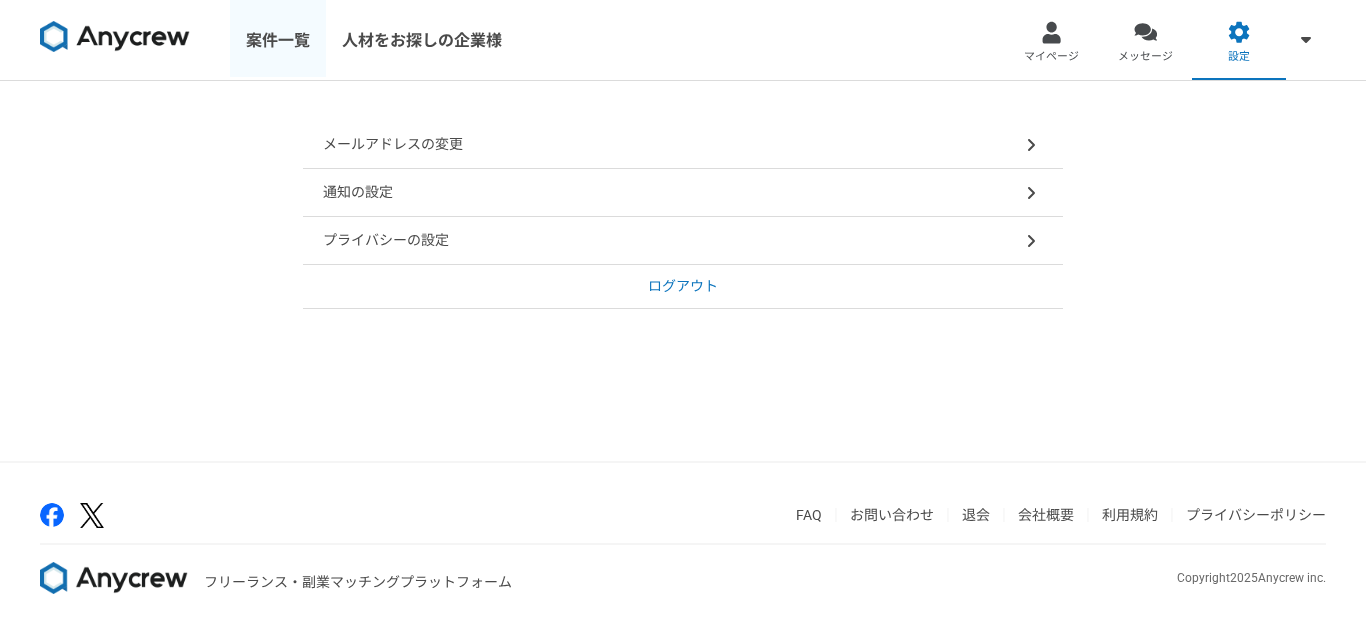click on "案件一覧" at bounding box center [278, 40] 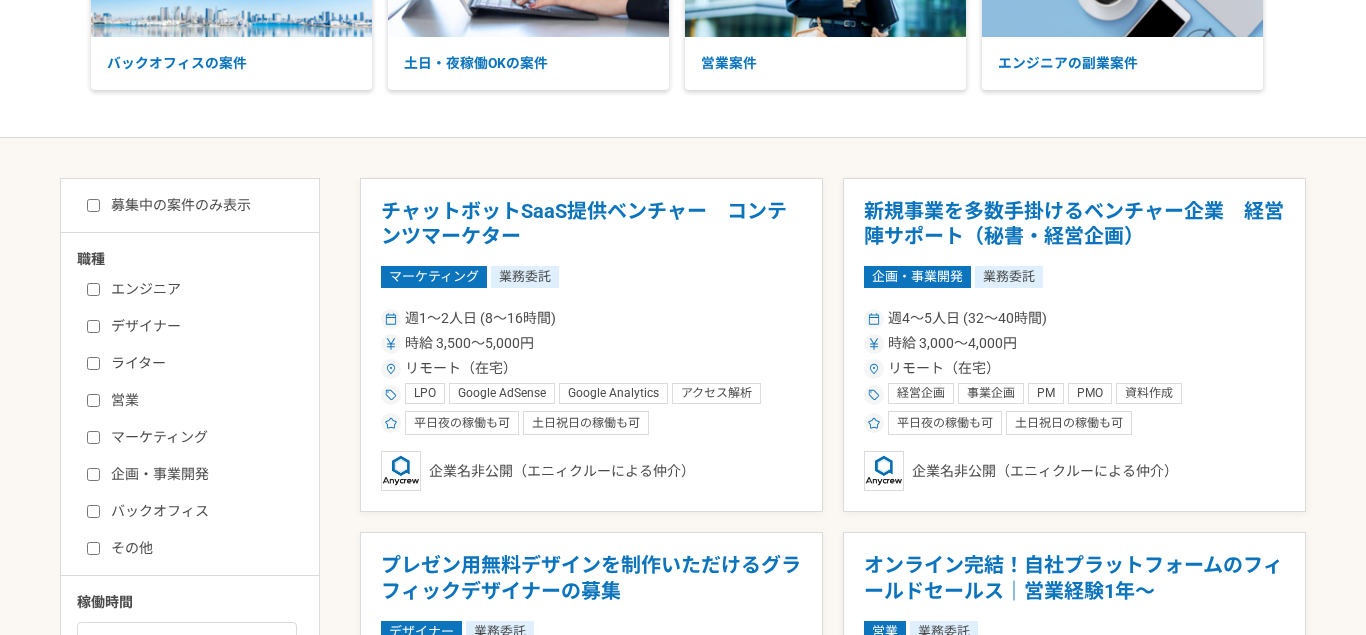 scroll, scrollTop: 576, scrollLeft: 0, axis: vertical 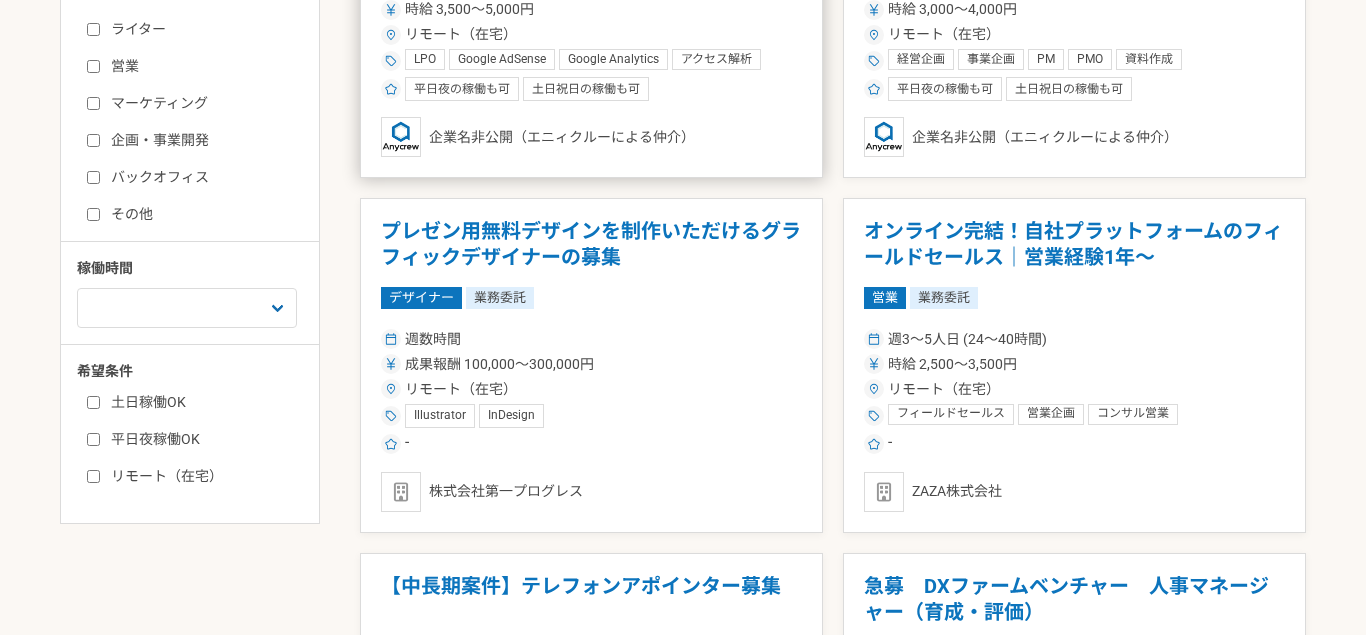 click on "企業名非公開（エニィクルーによる仲介）" at bounding box center [591, 137] 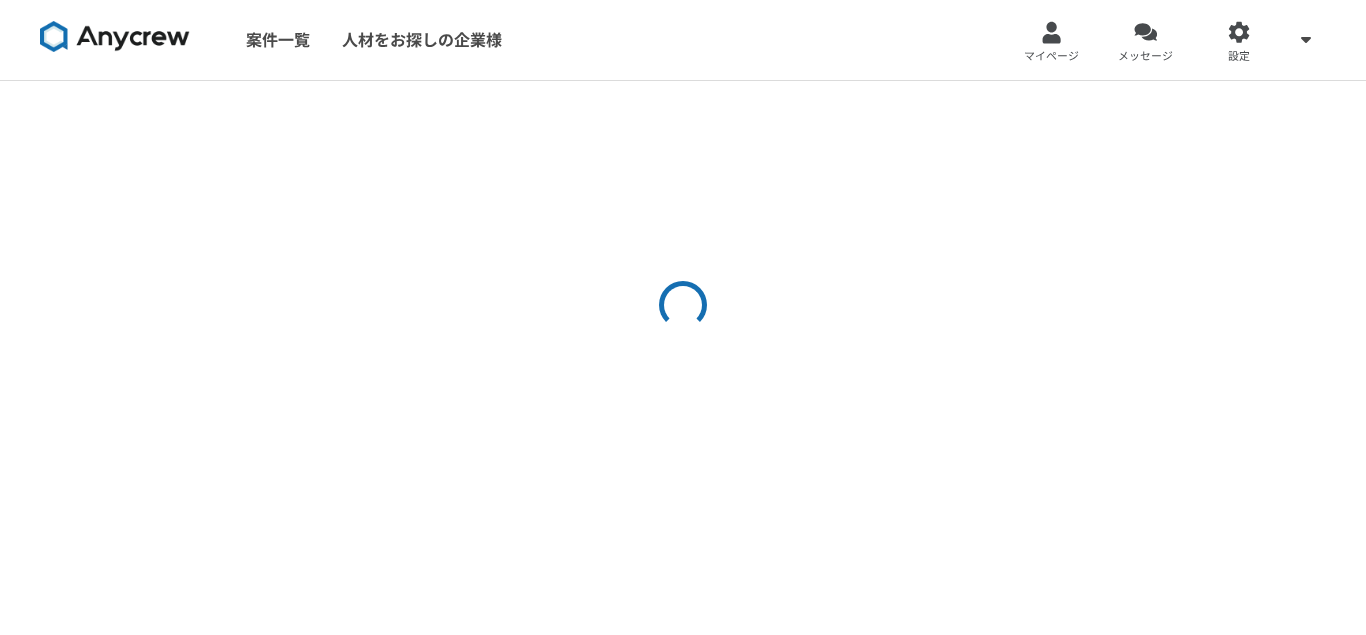 scroll, scrollTop: 0, scrollLeft: 0, axis: both 